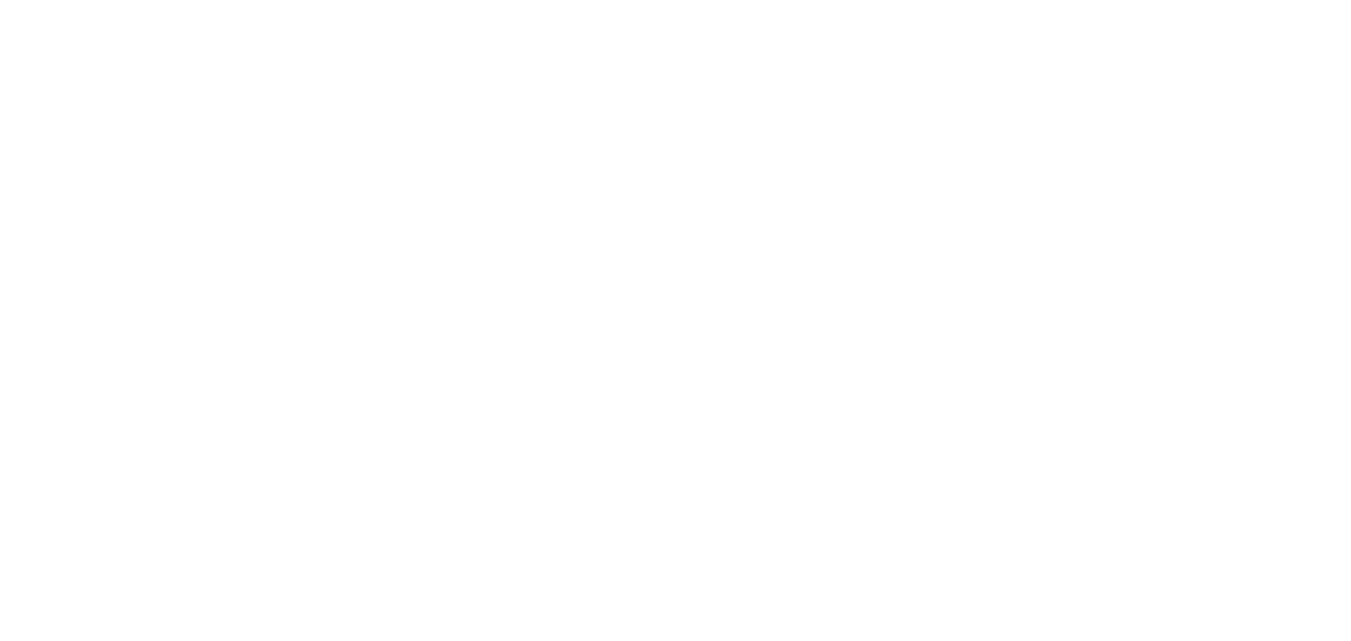scroll, scrollTop: 0, scrollLeft: 0, axis: both 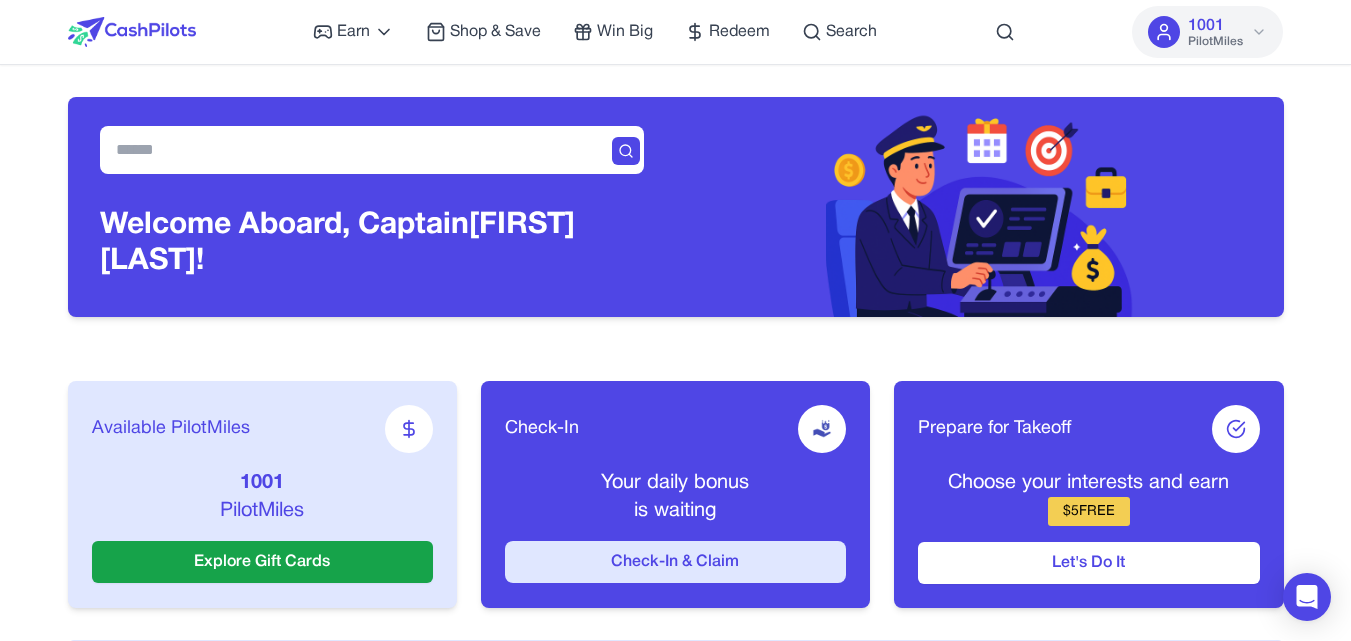 click on "Check-In & Claim" at bounding box center [675, 562] 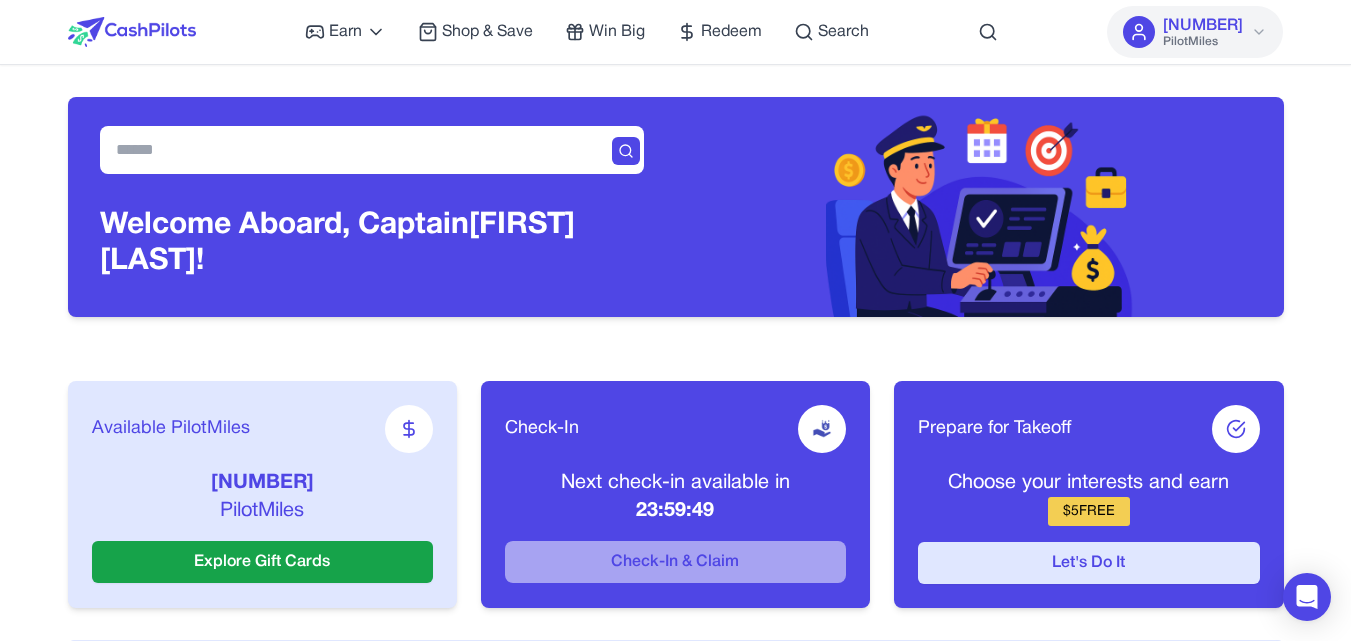click on "Let's Do It" at bounding box center [1088, 563] 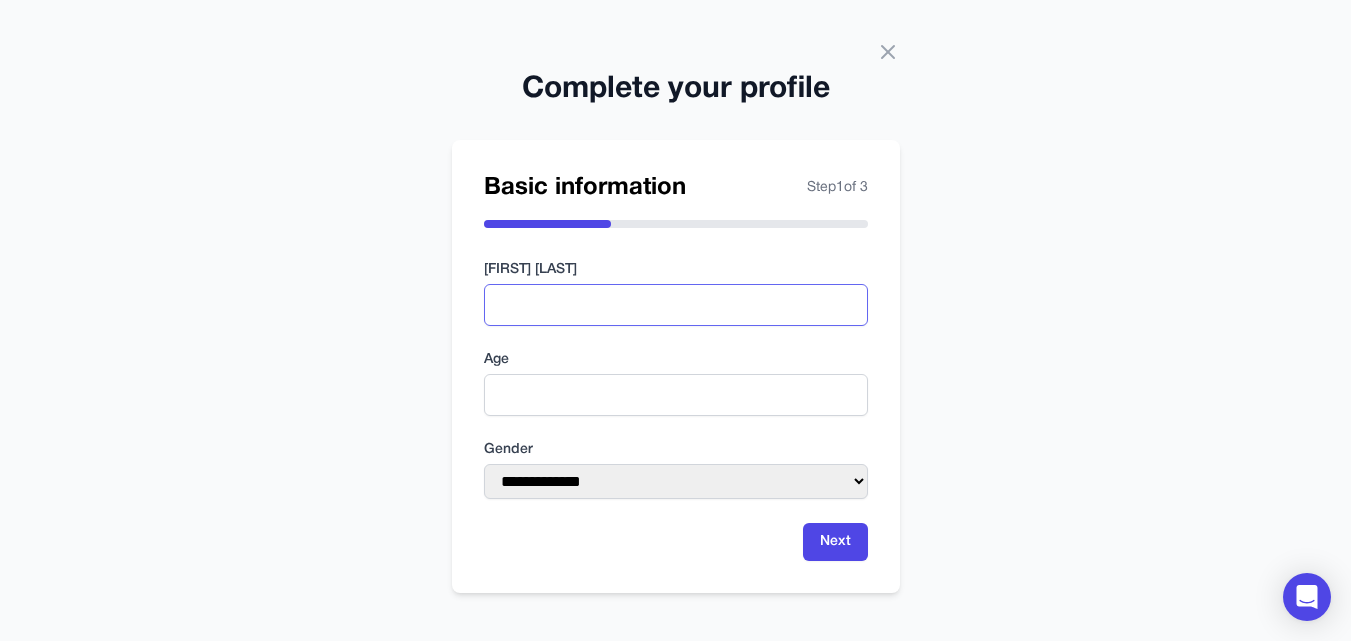 click at bounding box center [676, 305] 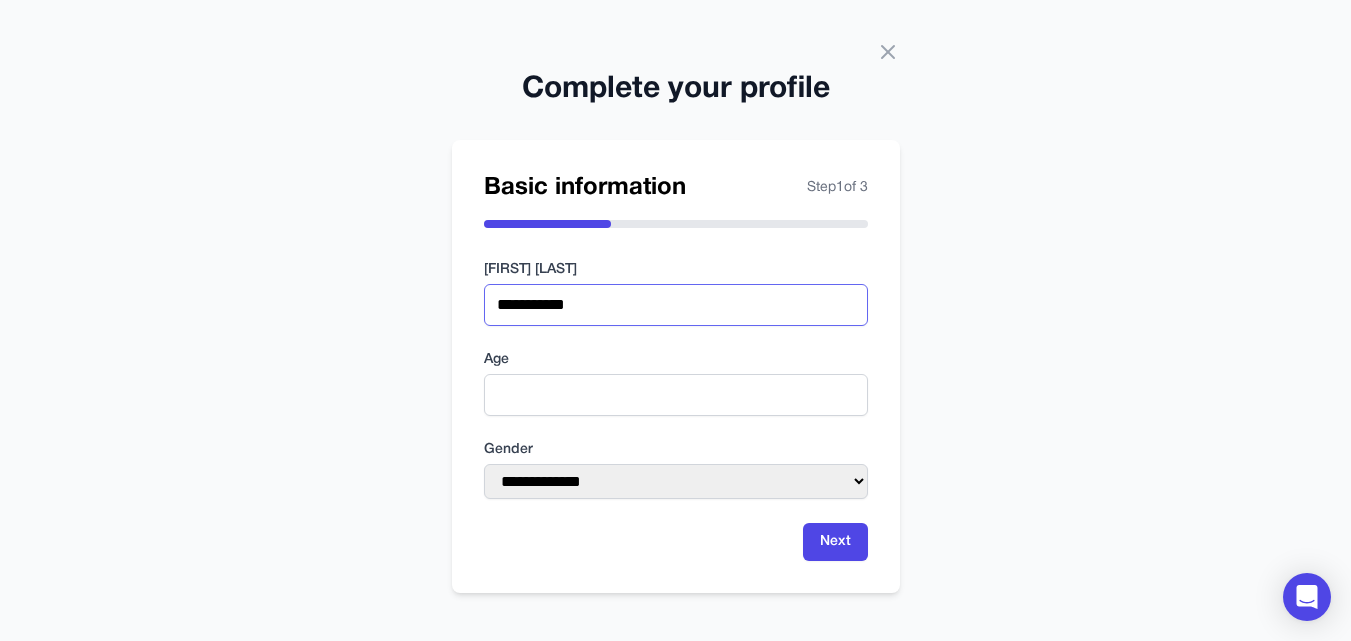 type on "**********" 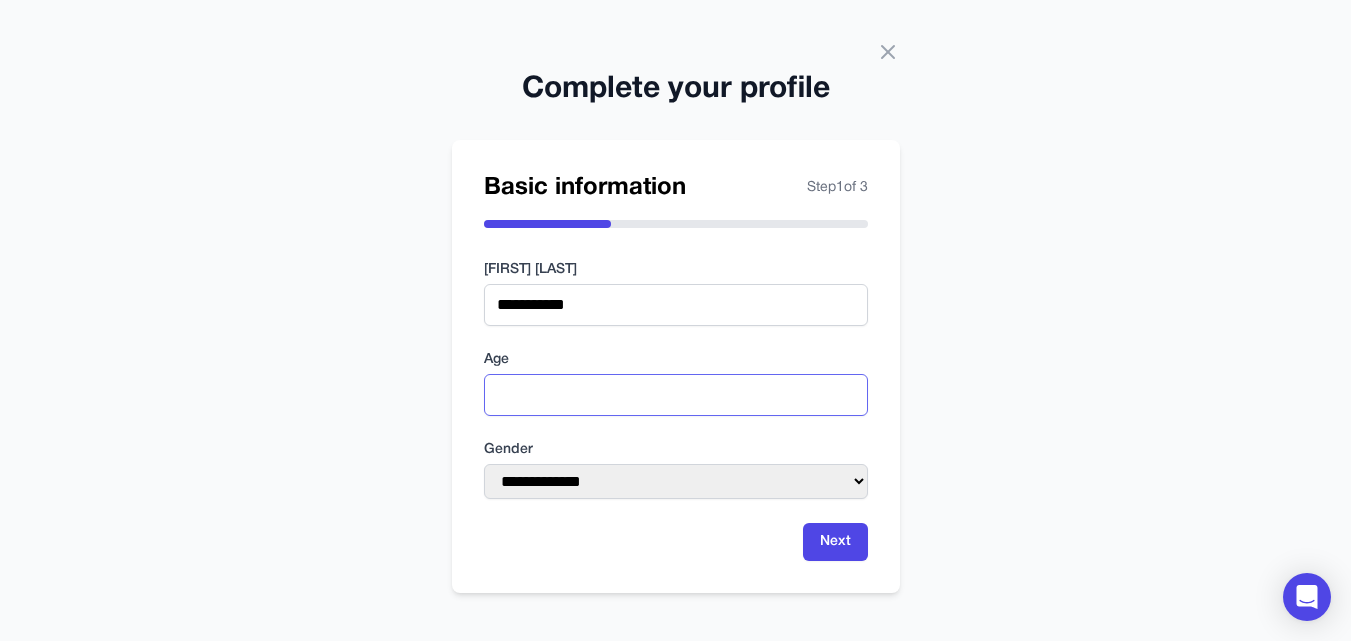 click at bounding box center (676, 395) 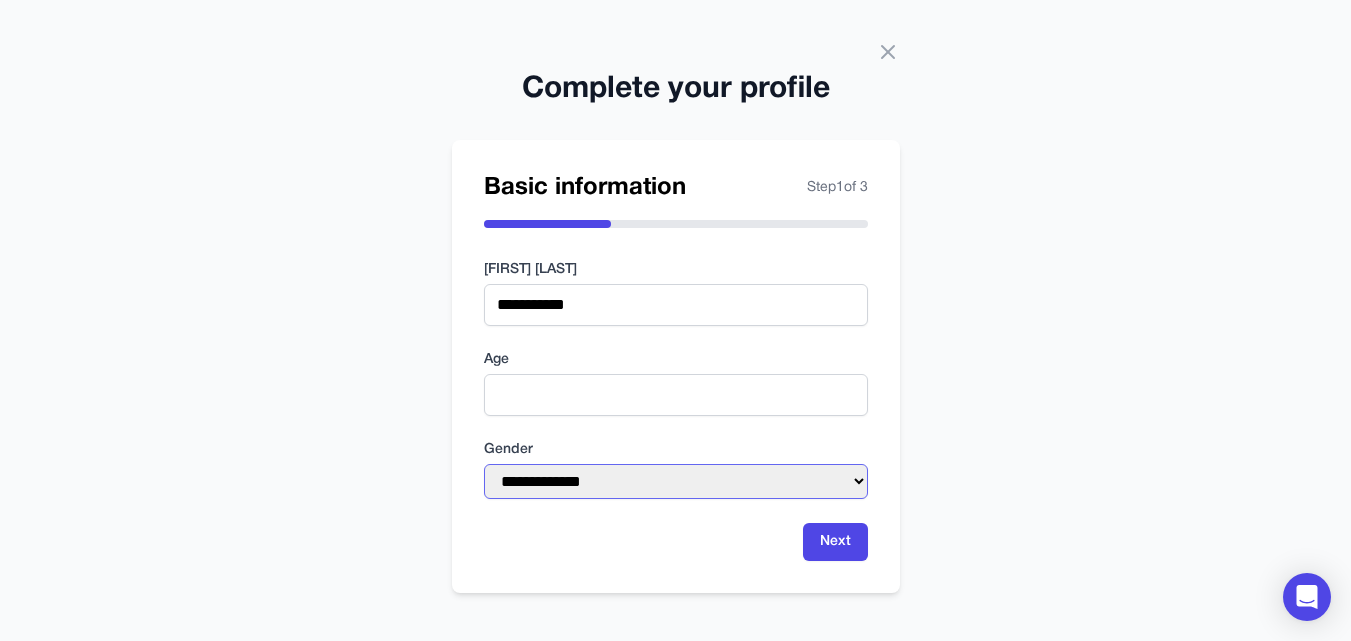 click on "**********" at bounding box center [676, 481] 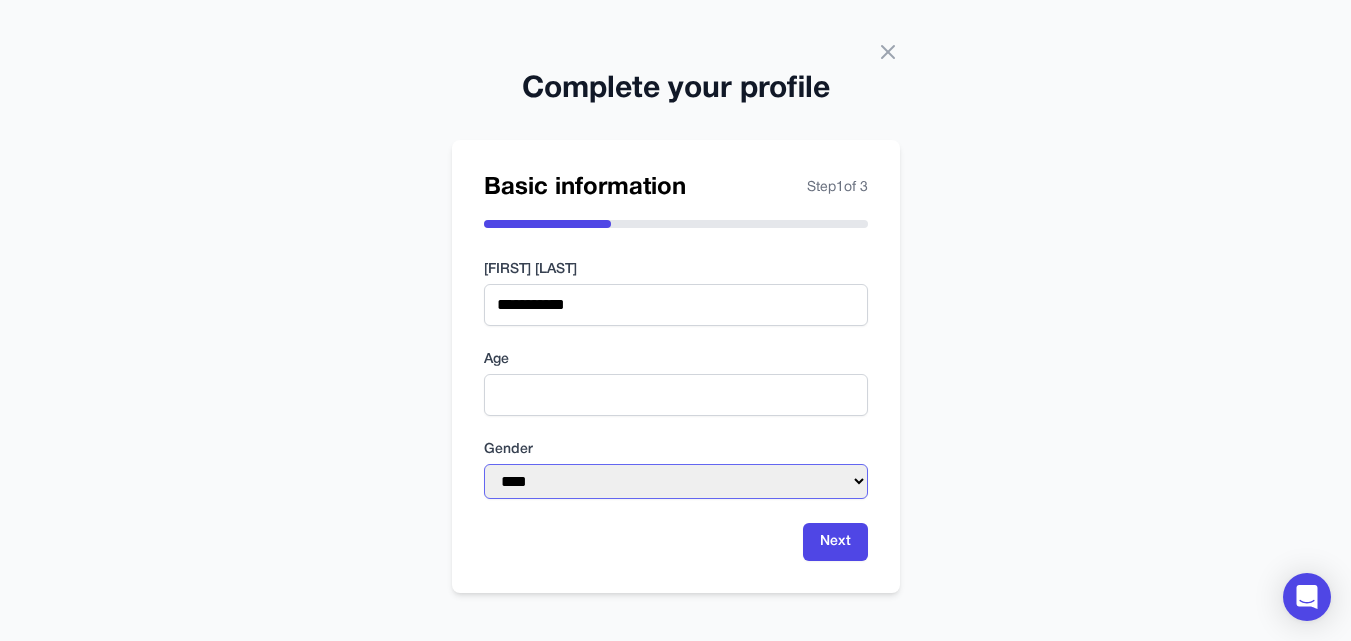 click on "**********" at bounding box center (676, 481) 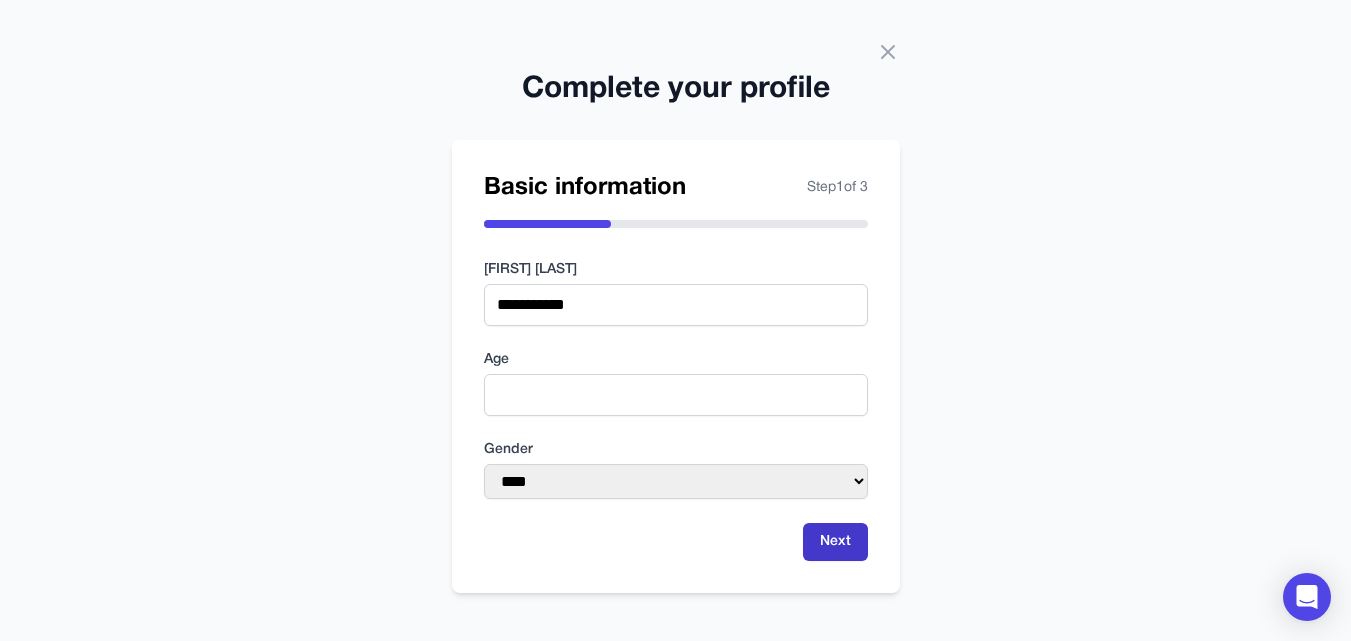 click on "Next" at bounding box center [835, 542] 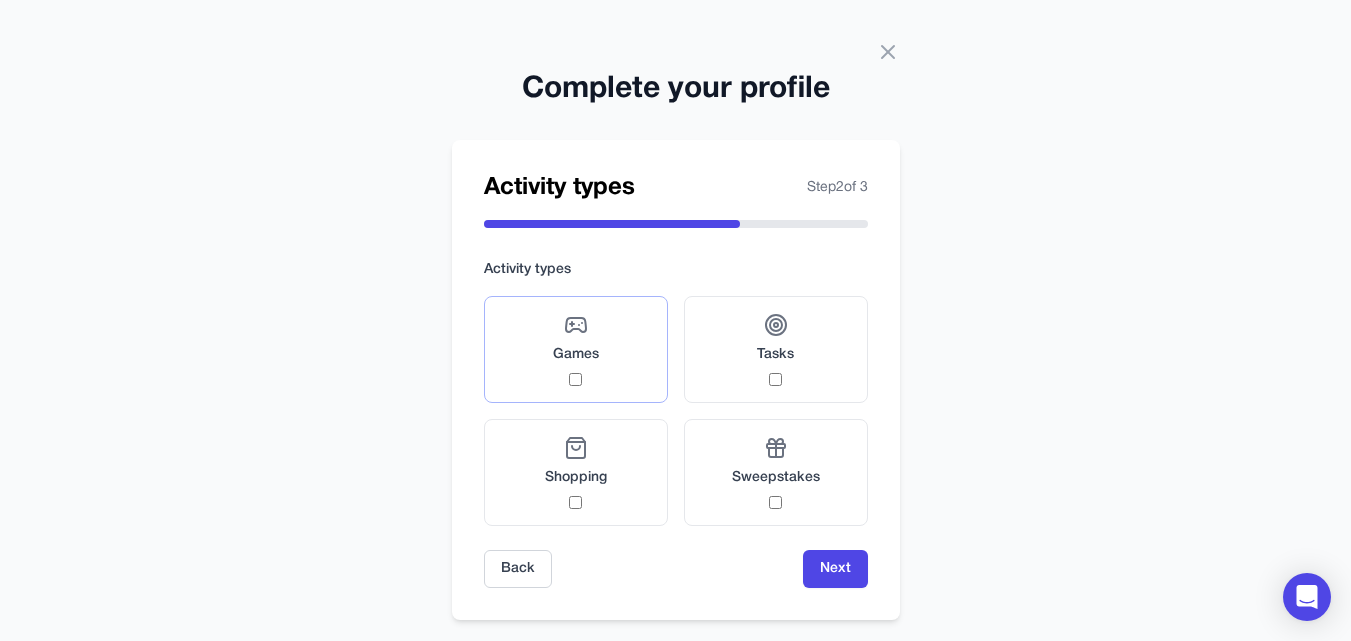 click on "Games" at bounding box center (576, 349) 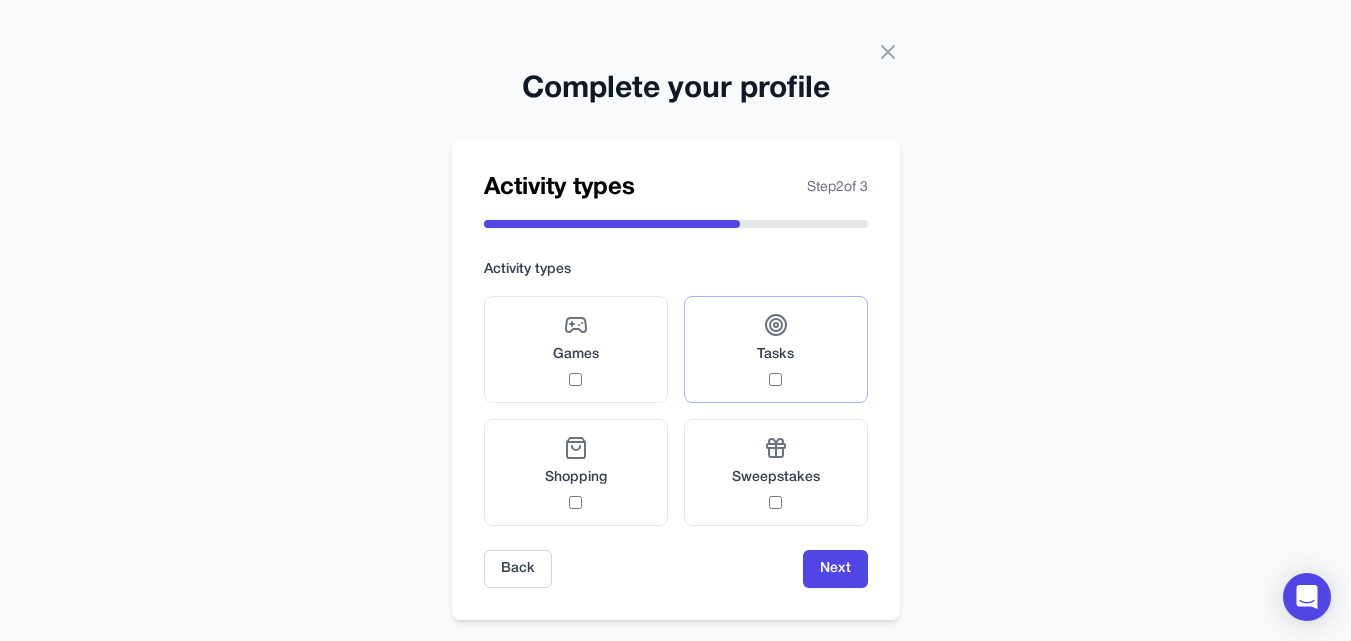 click on "Tasks" at bounding box center [775, 349] 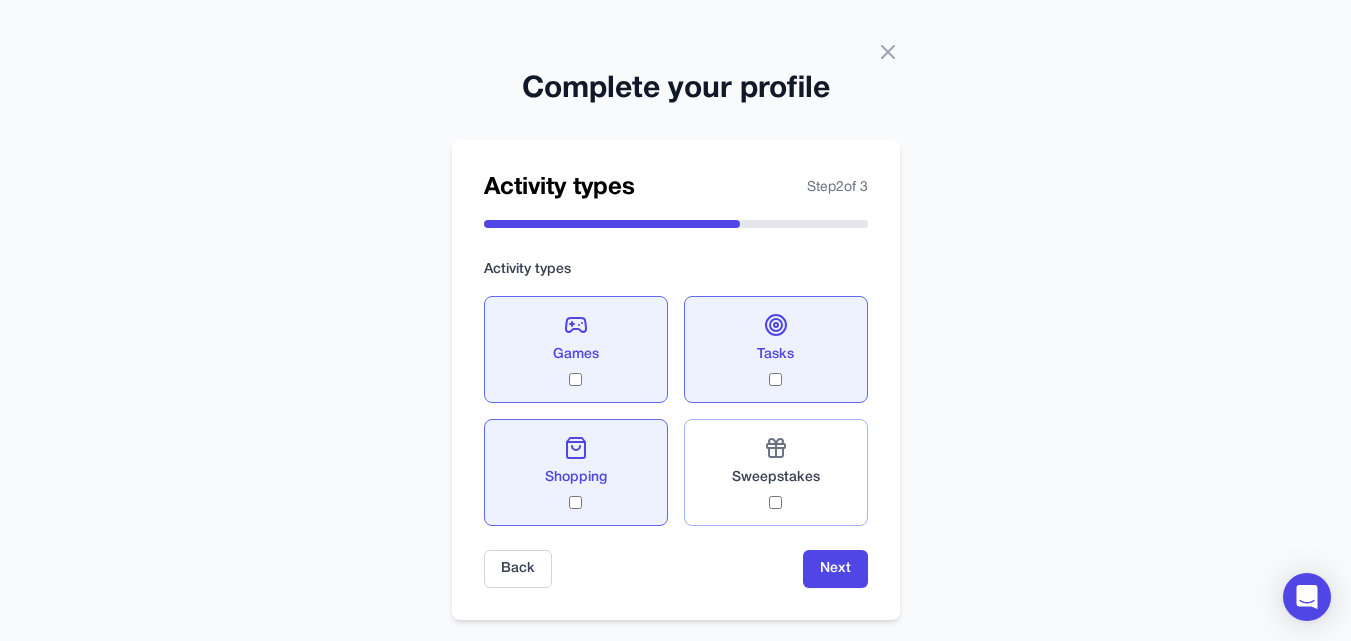 click on "Sweepstakes" at bounding box center [776, 472] 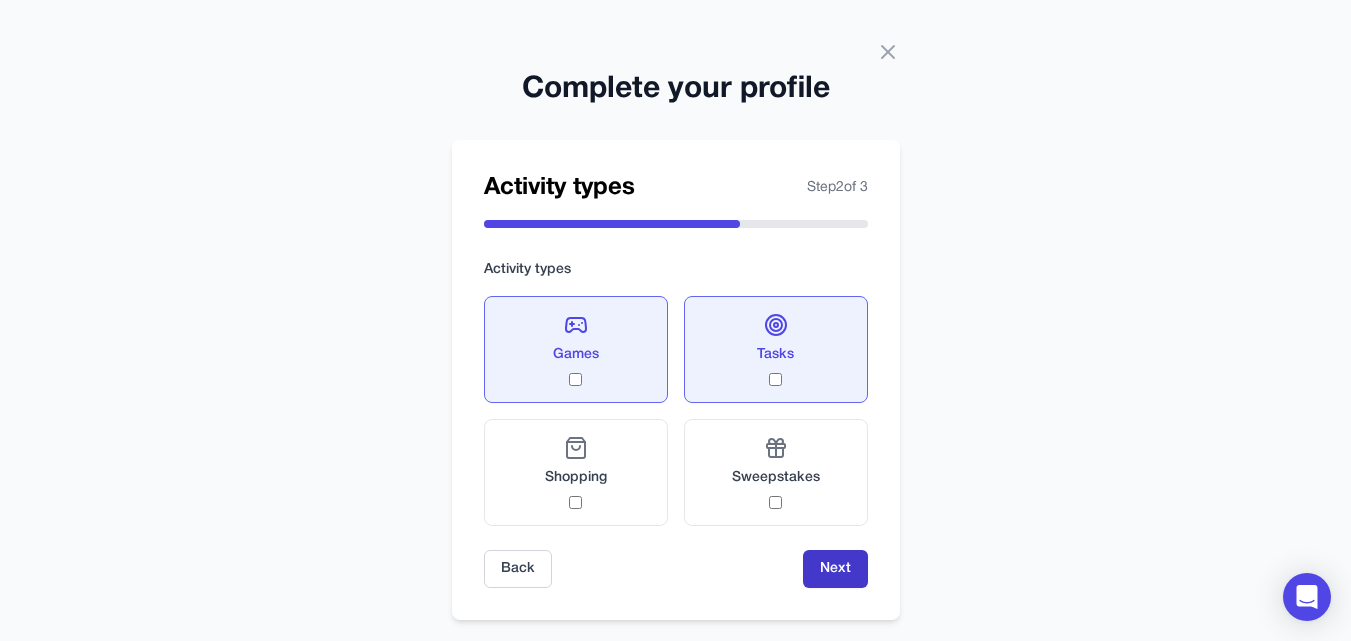 click on "Next" at bounding box center (835, 569) 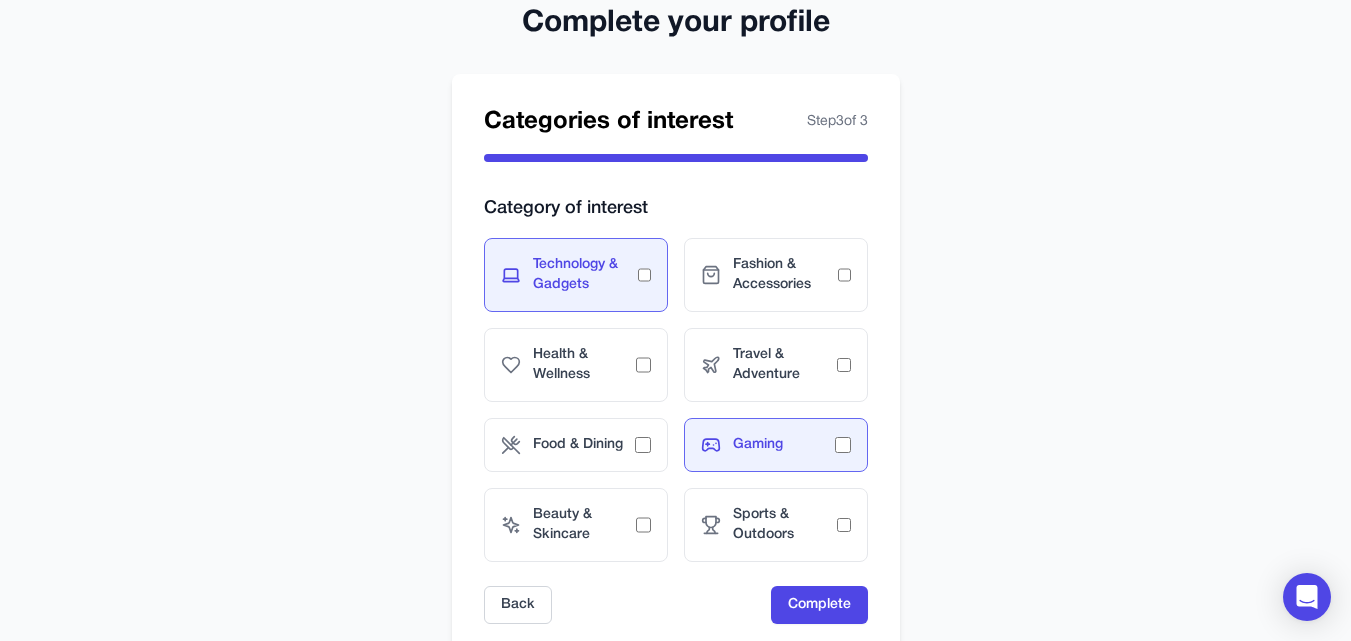 scroll, scrollTop: 100, scrollLeft: 0, axis: vertical 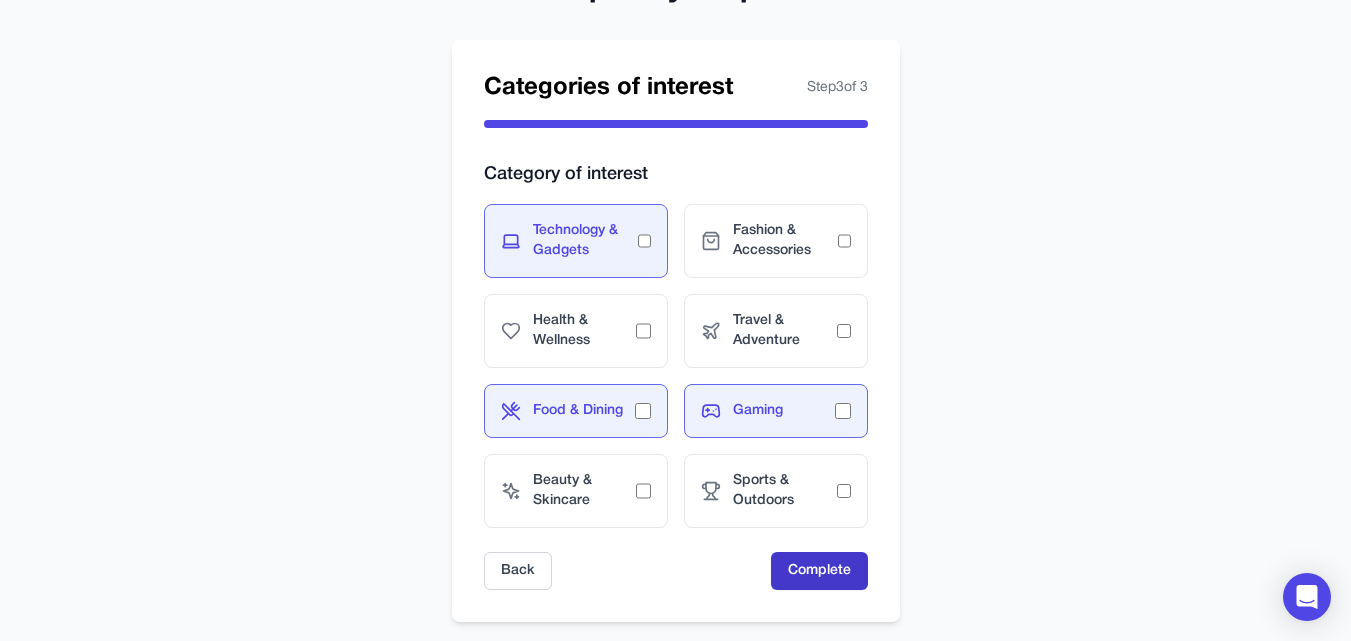 click on "Complete" at bounding box center (819, 571) 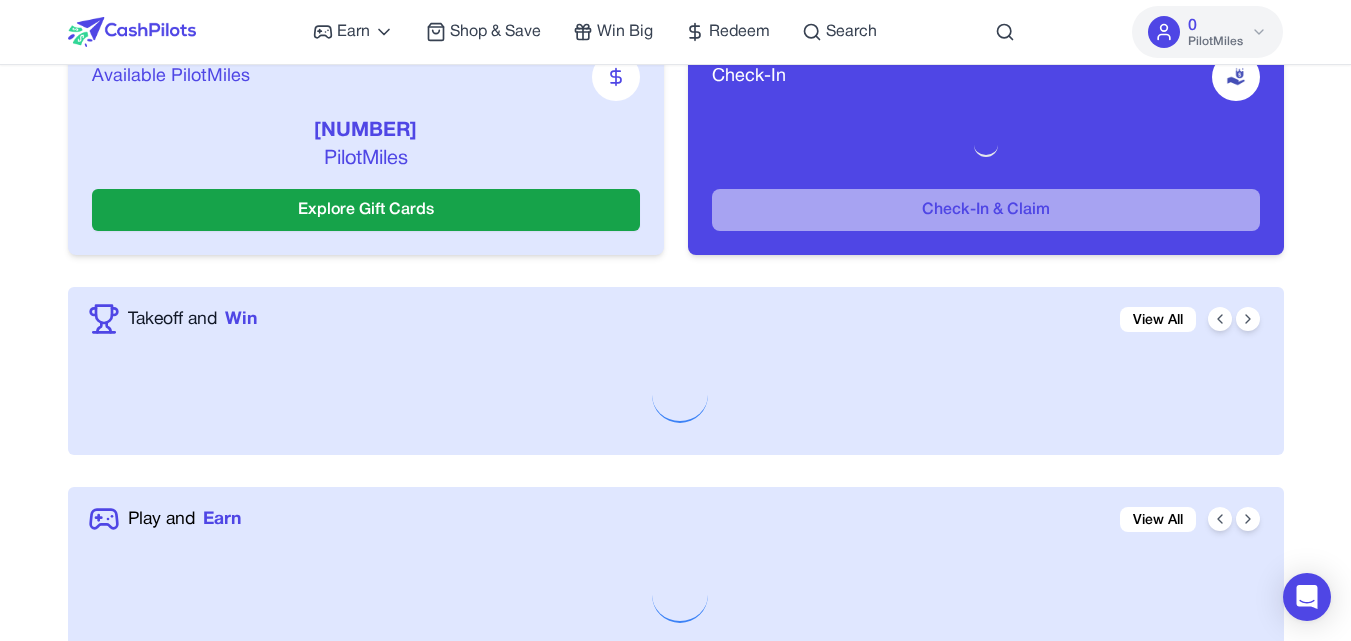 scroll, scrollTop: 0, scrollLeft: 0, axis: both 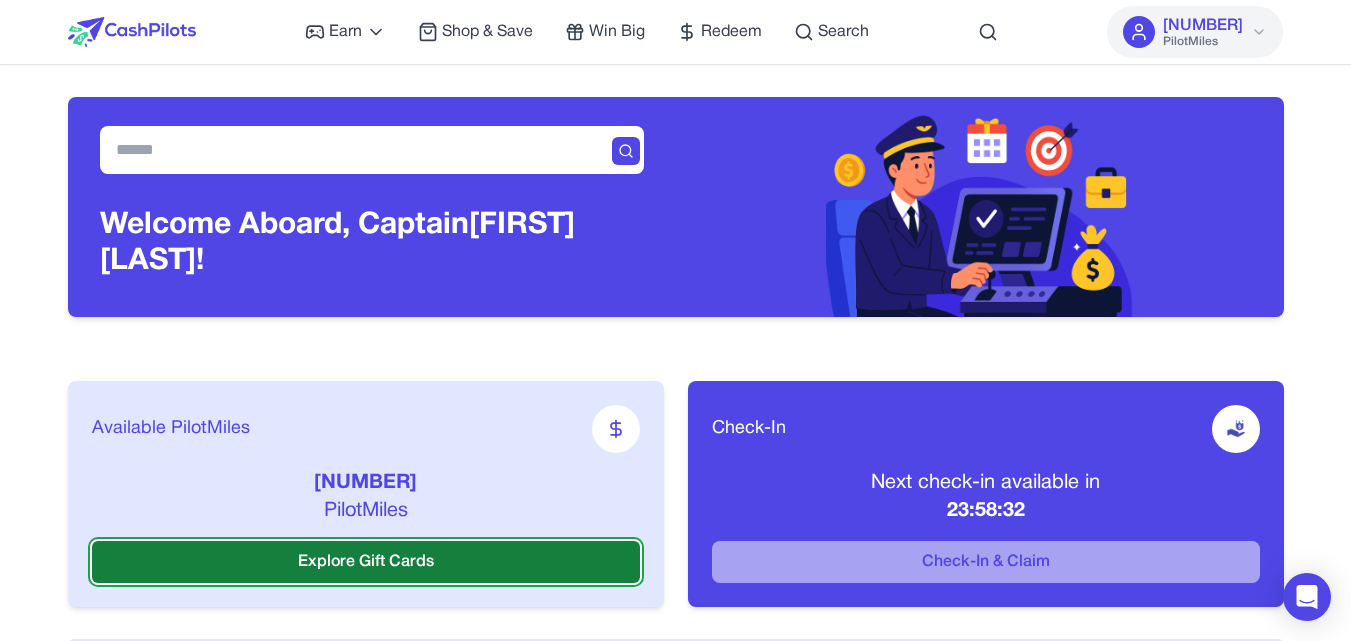 click on "Explore Gift Cards" at bounding box center (366, 562) 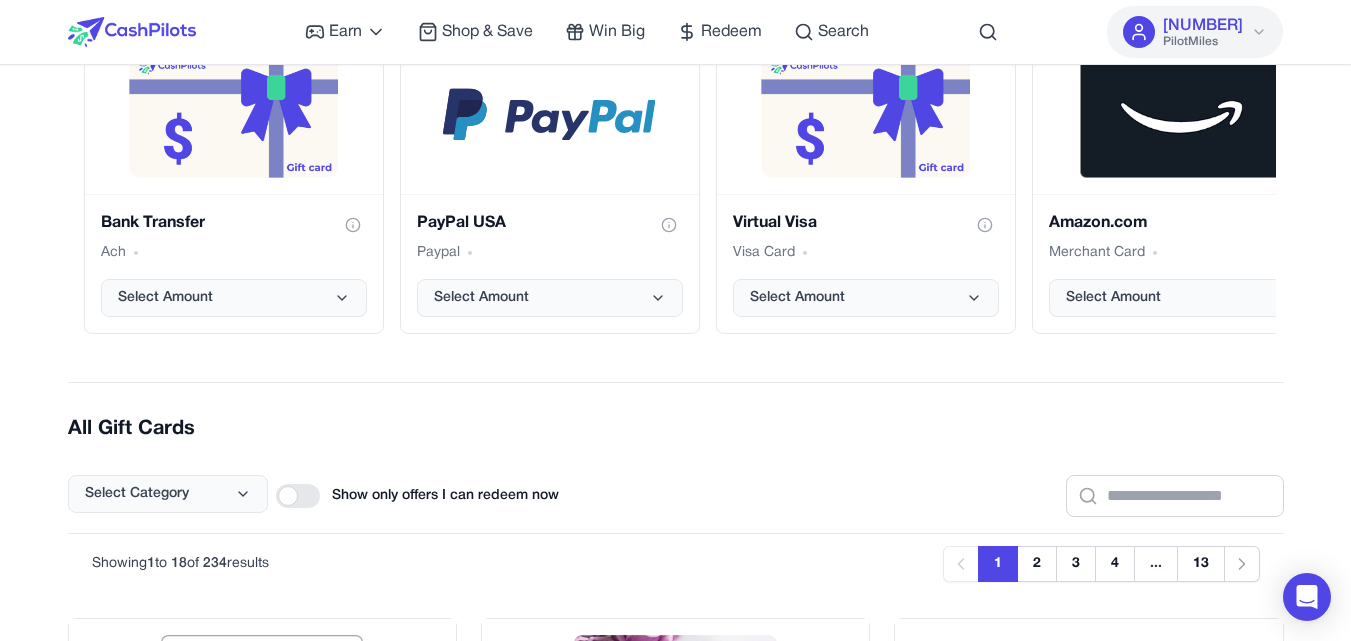 scroll, scrollTop: 200, scrollLeft: 0, axis: vertical 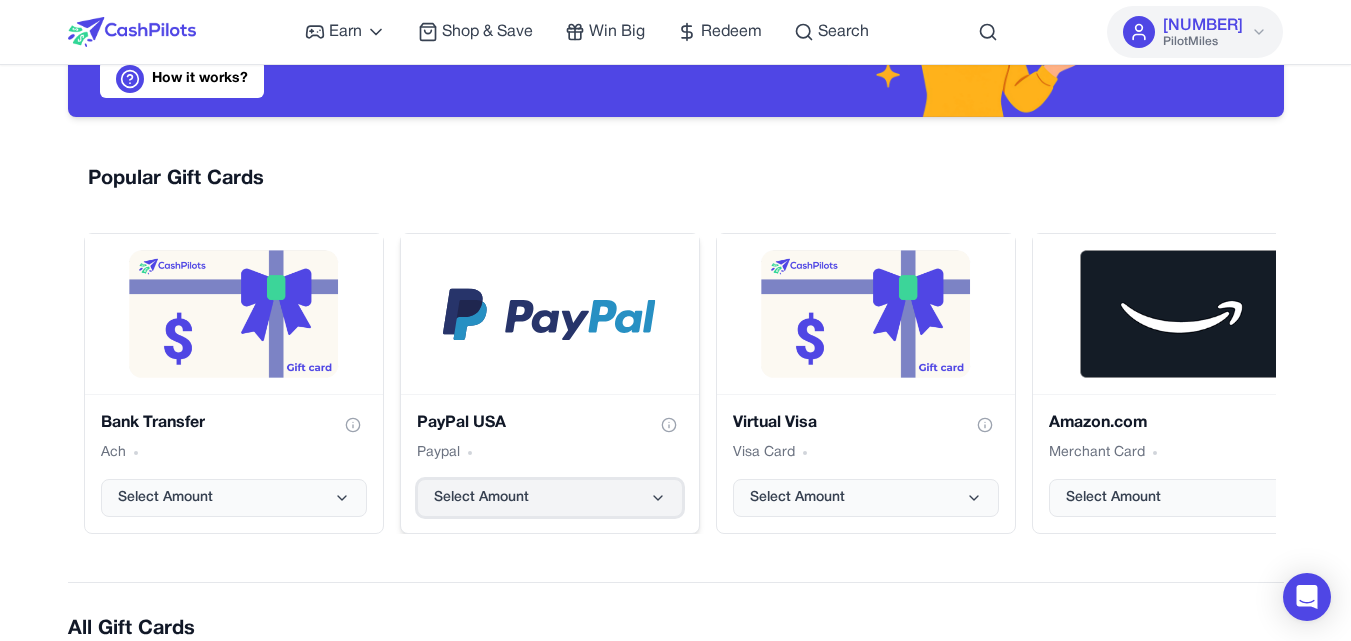 click on "Select Amount" at bounding box center [550, 498] 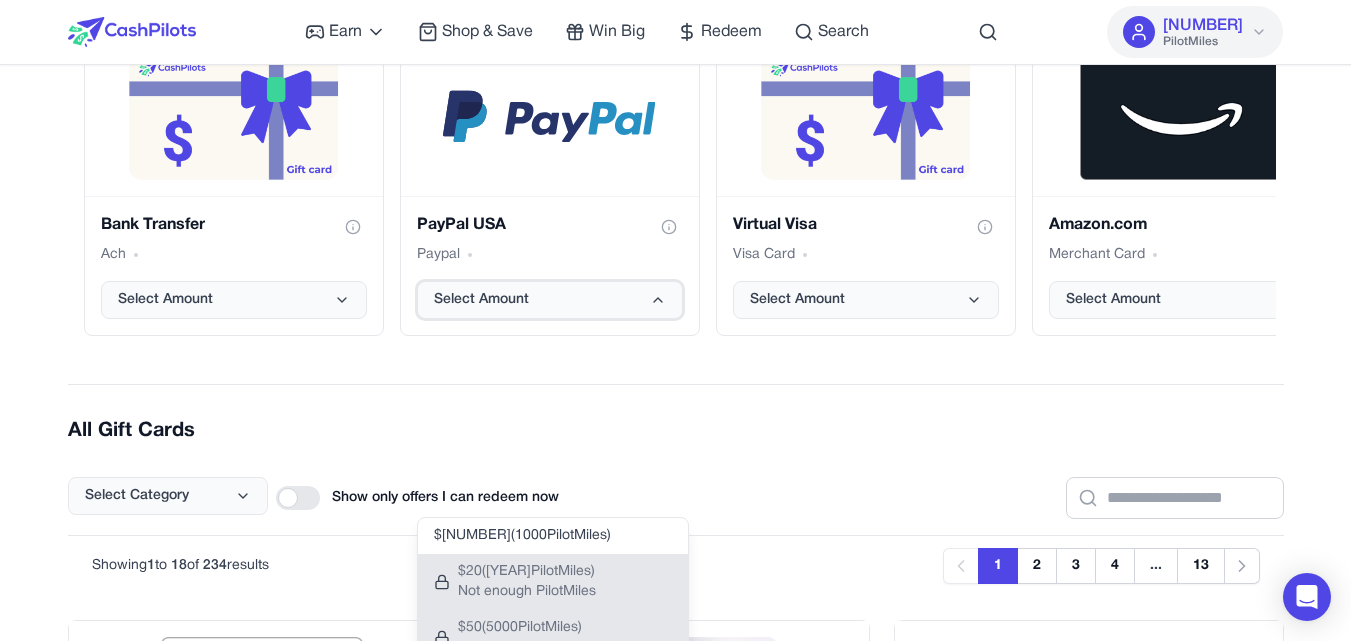 scroll, scrollTop: 400, scrollLeft: 0, axis: vertical 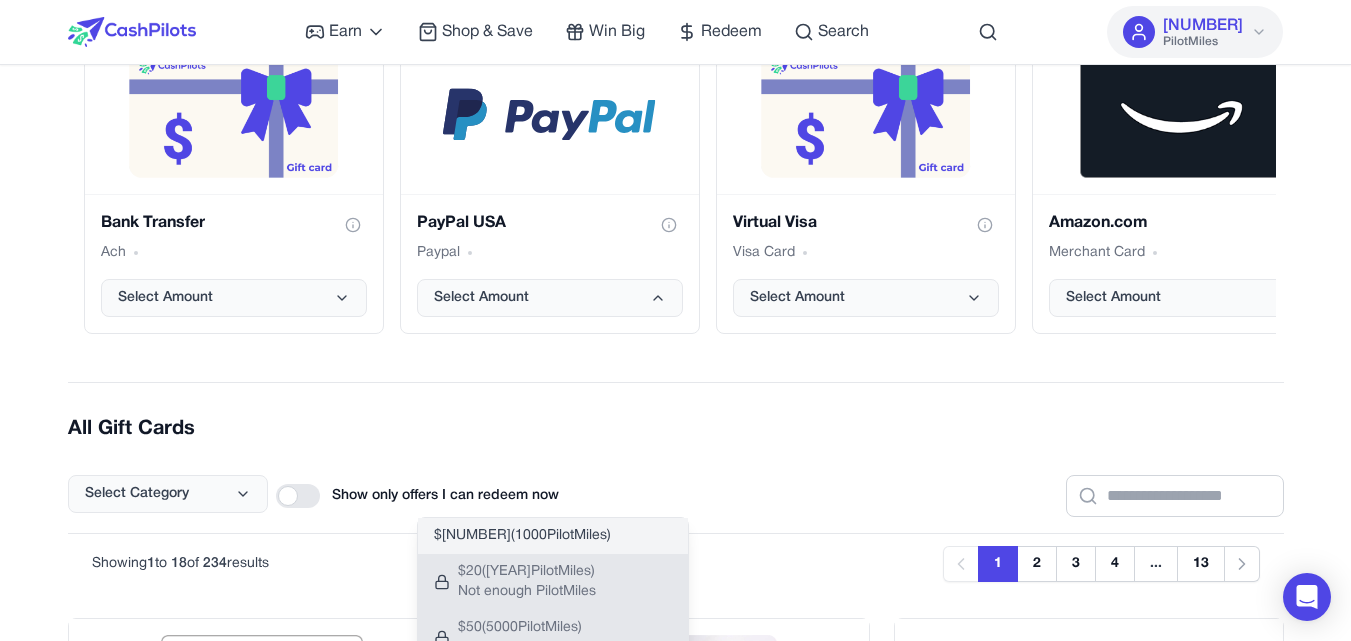 click on "$ [NUMBER] ( [NUMBER] PilotMiles)" at bounding box center [522, 536] 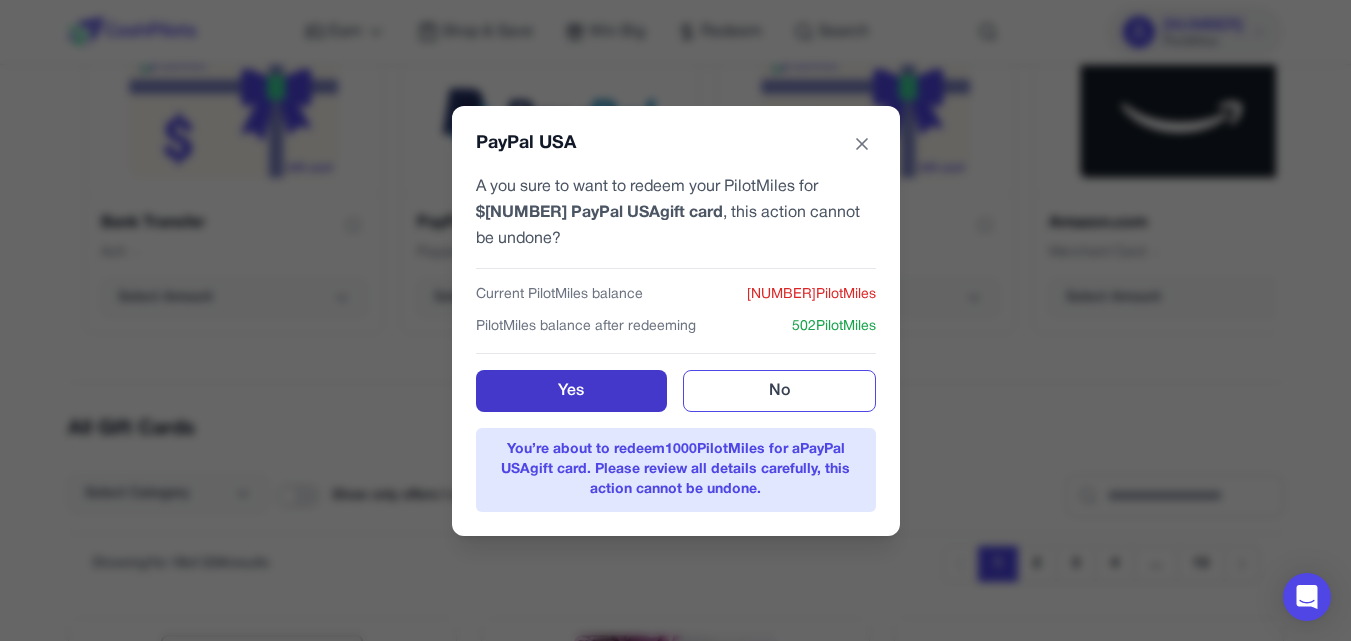 click on "Yes" at bounding box center (571, 391) 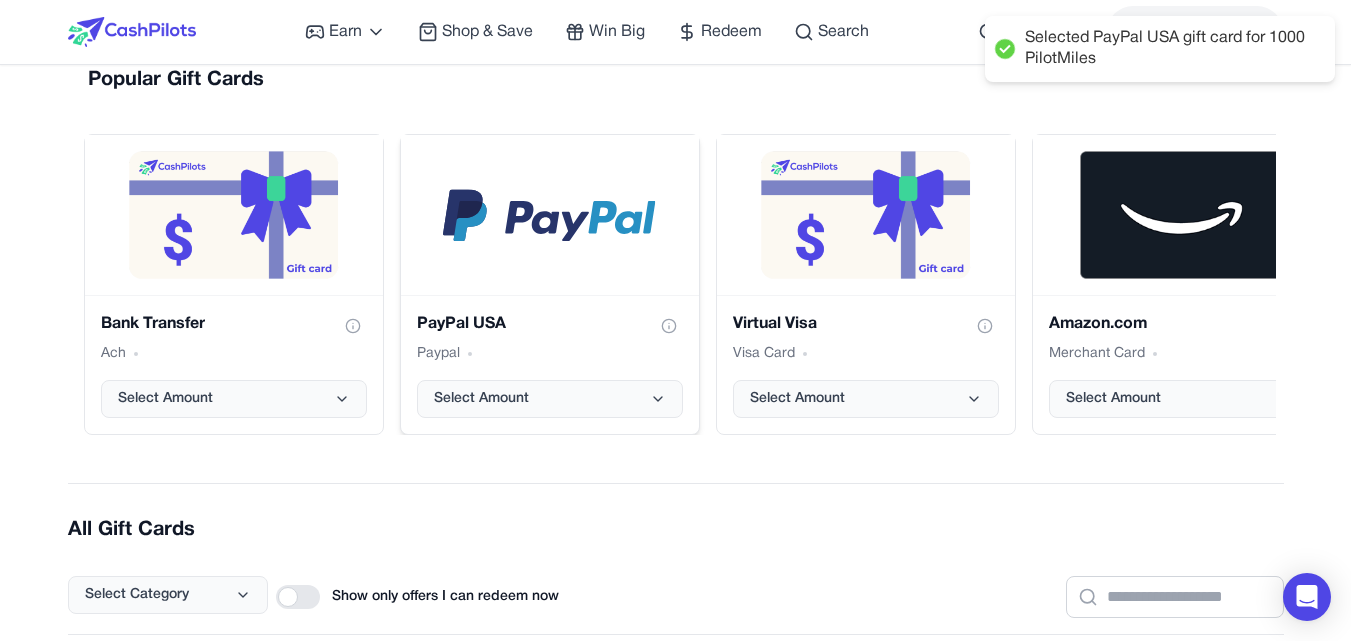scroll, scrollTop: 300, scrollLeft: 0, axis: vertical 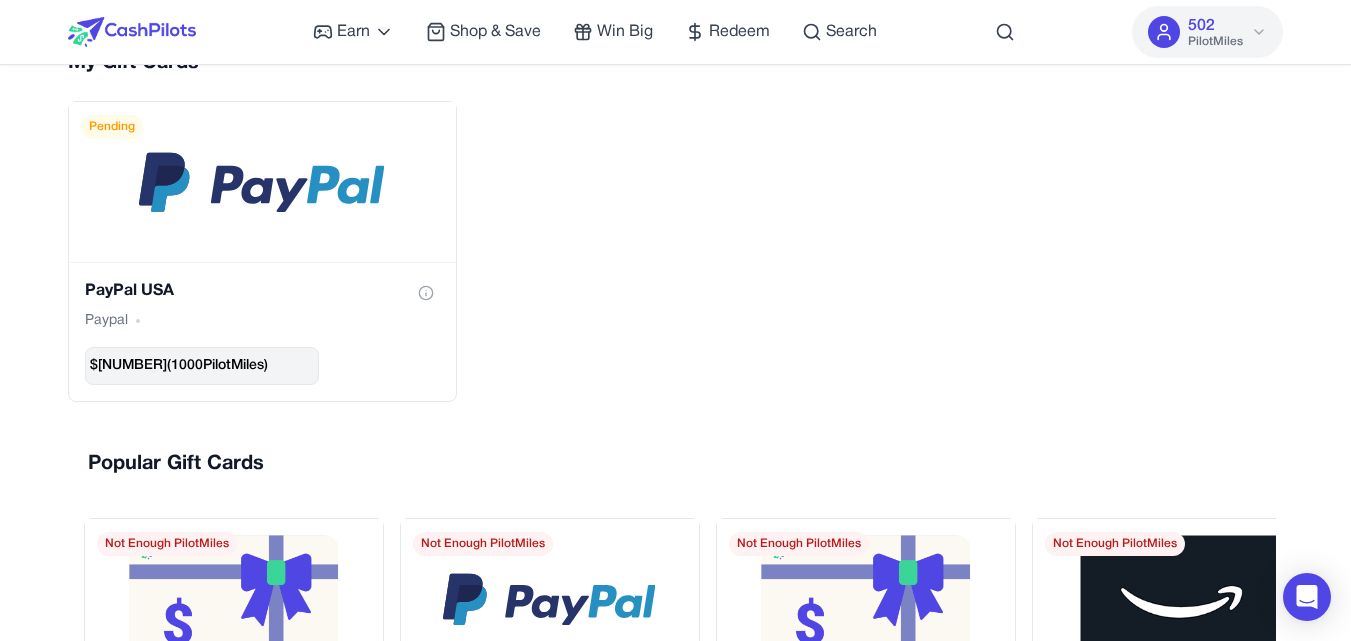 click on "PayPal USA Paypal $ [NUMBER] ( [NUMBER] PilotMiles) Pending" at bounding box center [676, 251] 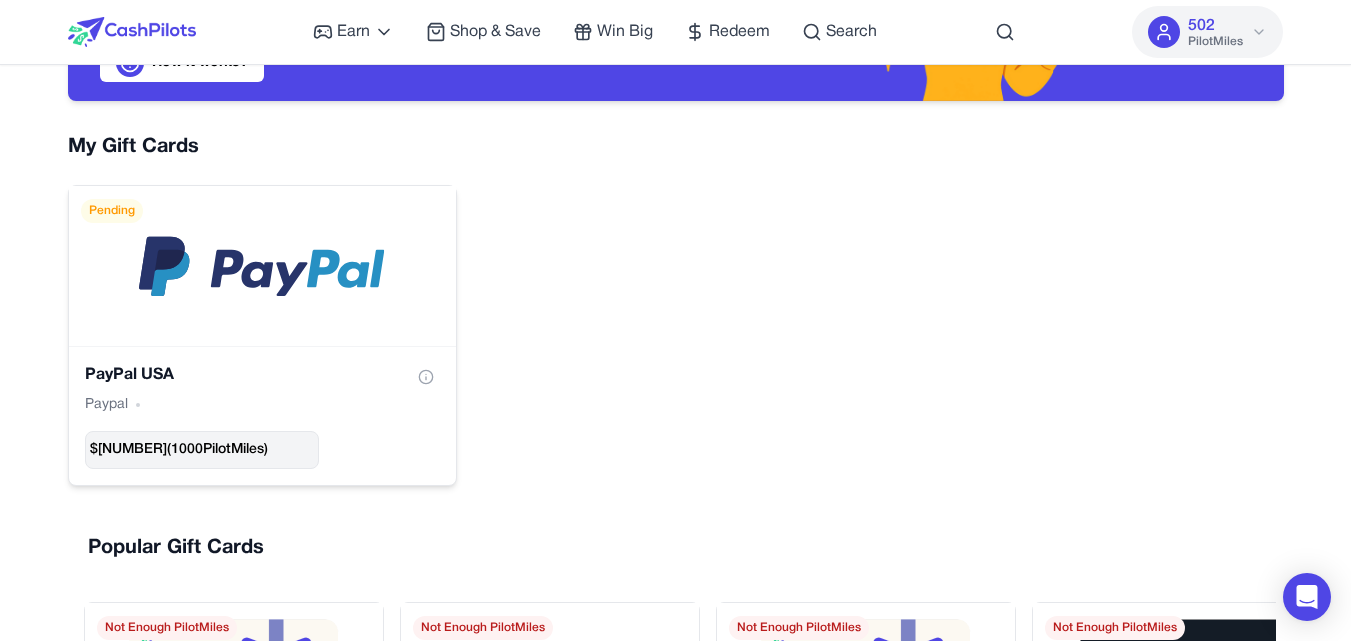 scroll, scrollTop: 0, scrollLeft: 0, axis: both 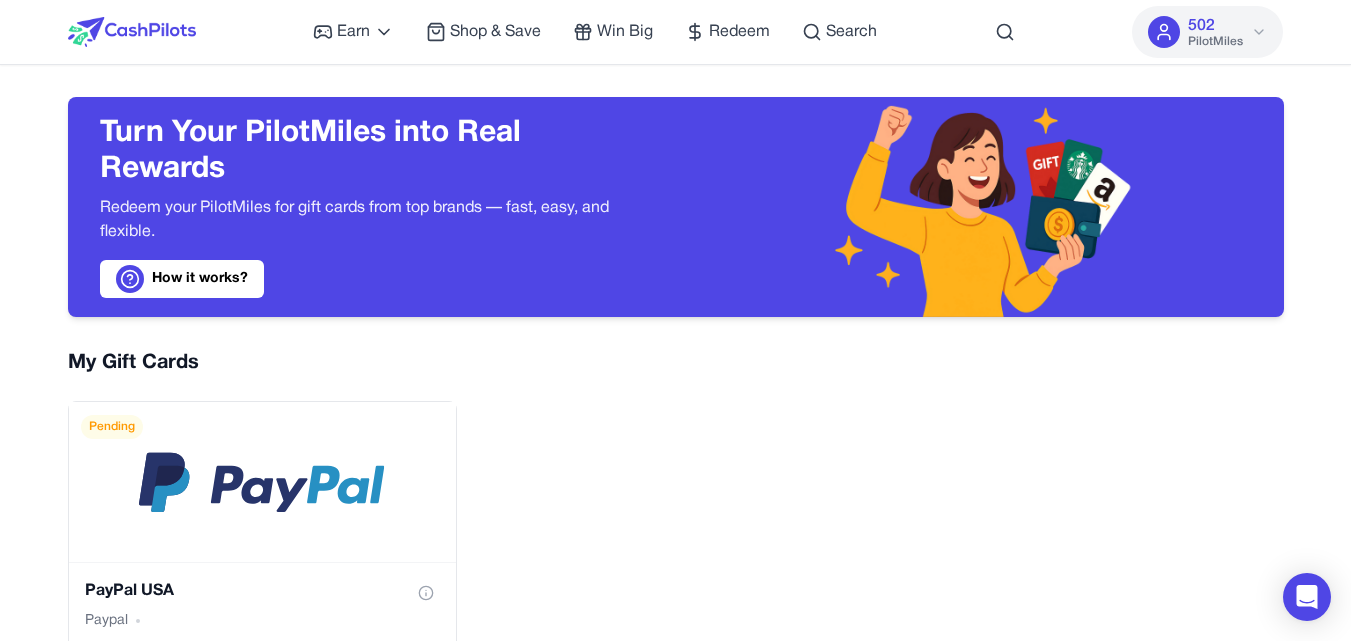 click on "502 PilotMiles" at bounding box center (1207, 32) 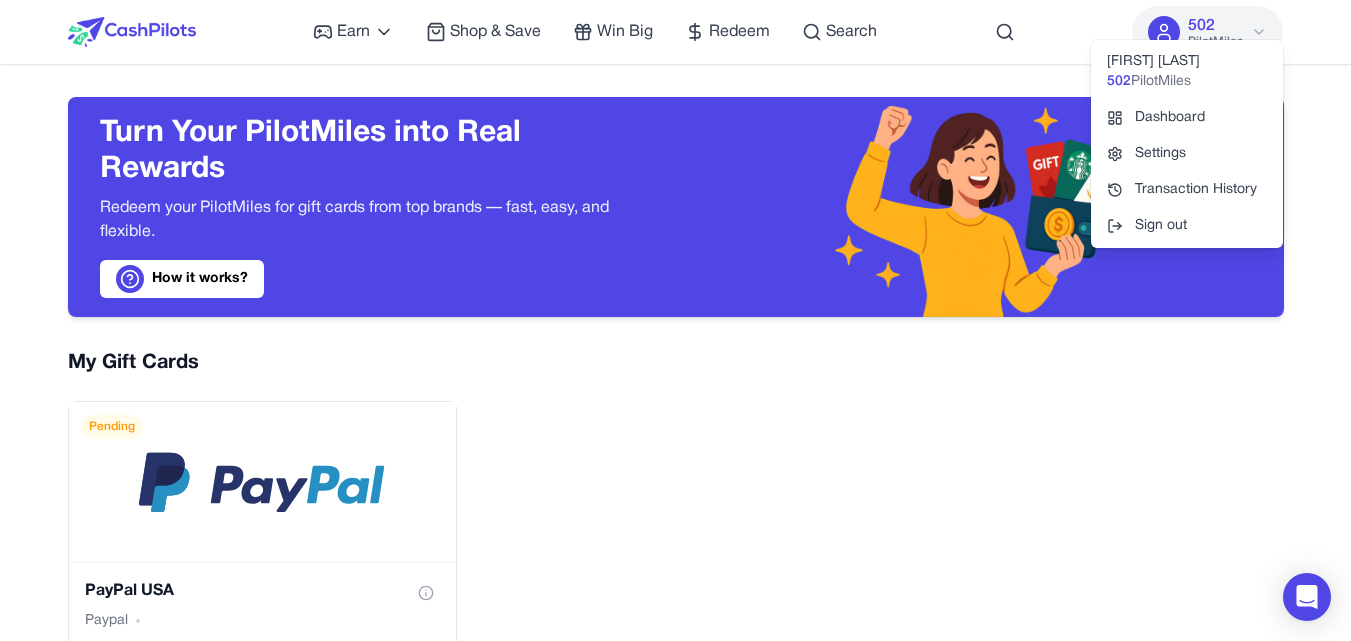 click on "Settings" at bounding box center [1187, 154] 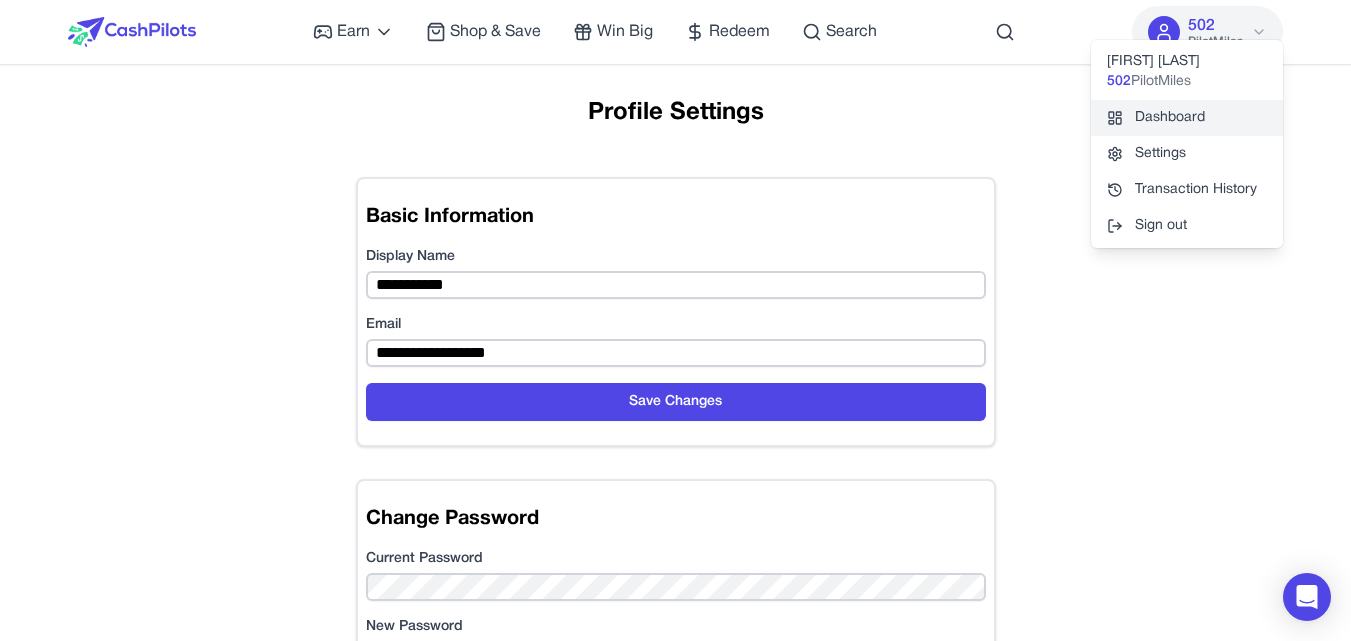 click on "Dashboard" at bounding box center [1187, 118] 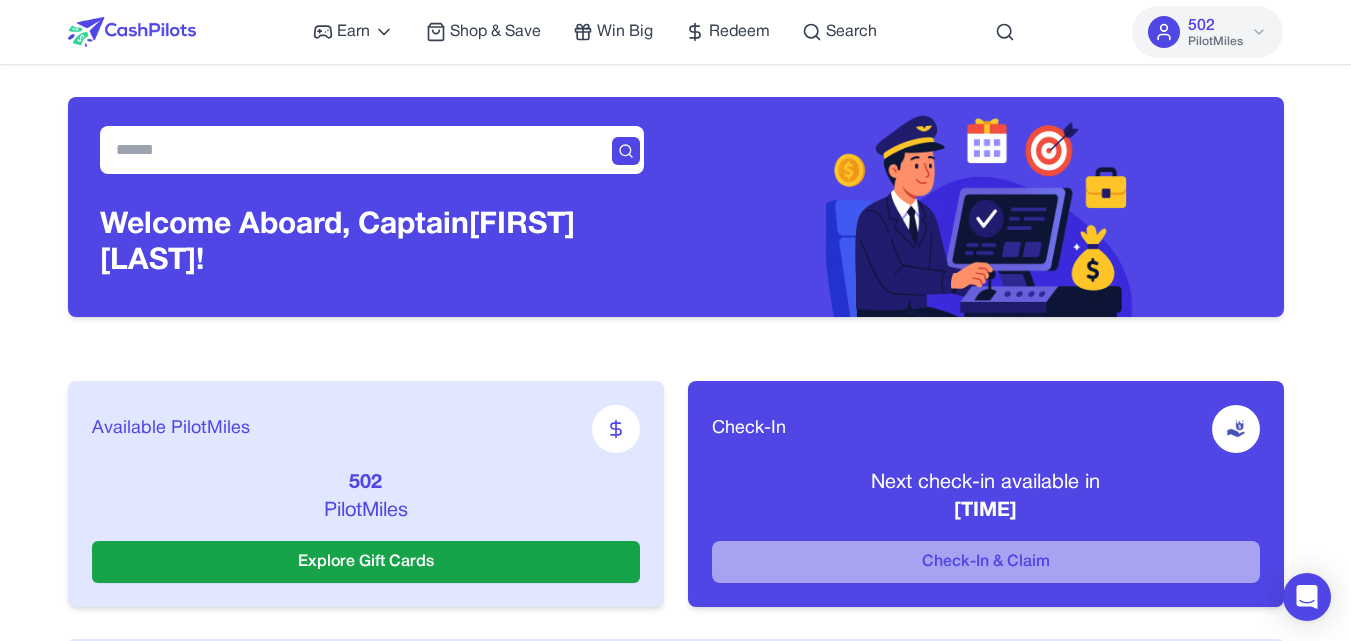 click on "Welcome Aboard, Captain [FIRST] [LAST]! Available PilotMiles 502 PilotMiles Explore Gift Cards Check-In Next check-in available in [TIME] Check-In & Claim Takeoff and Win View All Play and Earn View All Try Apps and Earn View All Sign Up and Earn View All Shop and Earn View All Travel and Earn View All Take Surveys and Earn View All Read and Earn View All Redeem View All" at bounding box center [676, 1260] 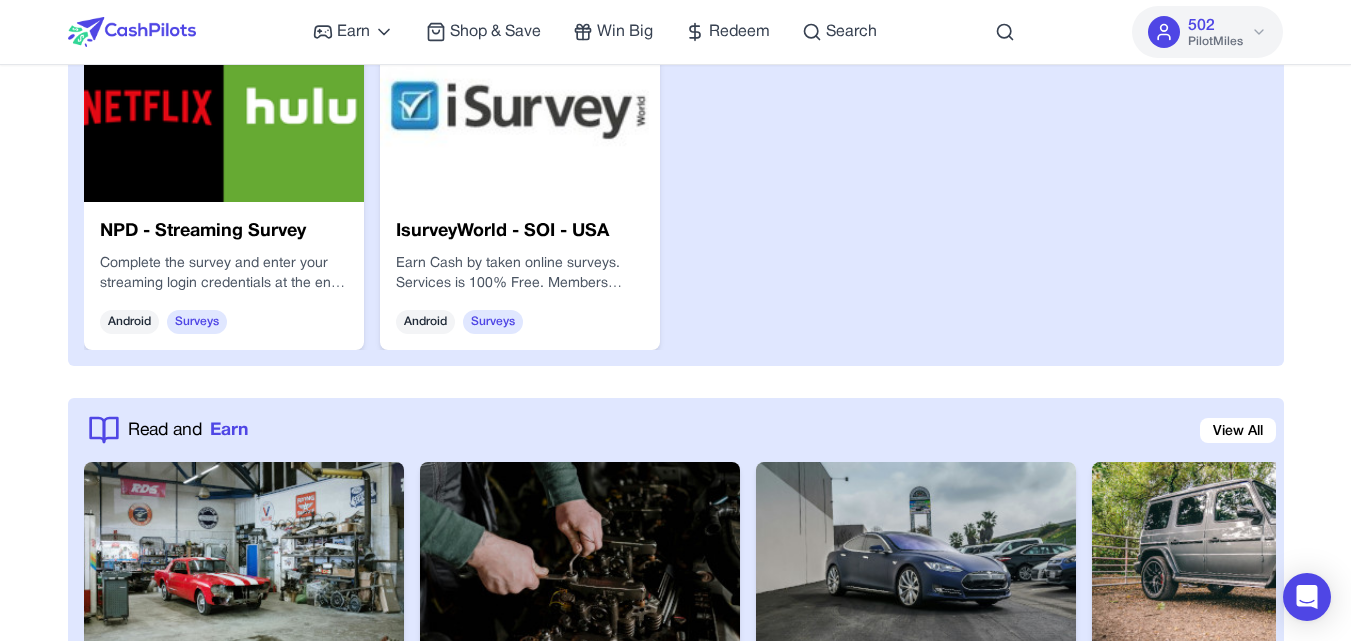 scroll, scrollTop: 3000, scrollLeft: 0, axis: vertical 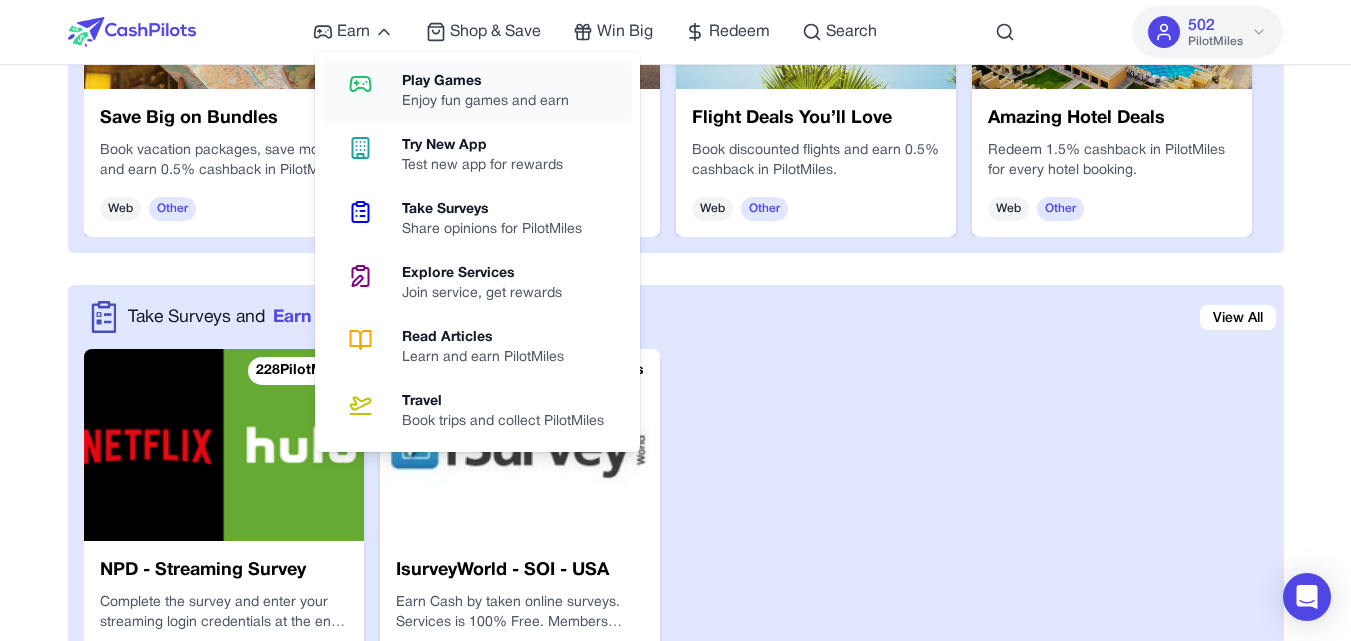 click on "Play Games" at bounding box center [493, 82] 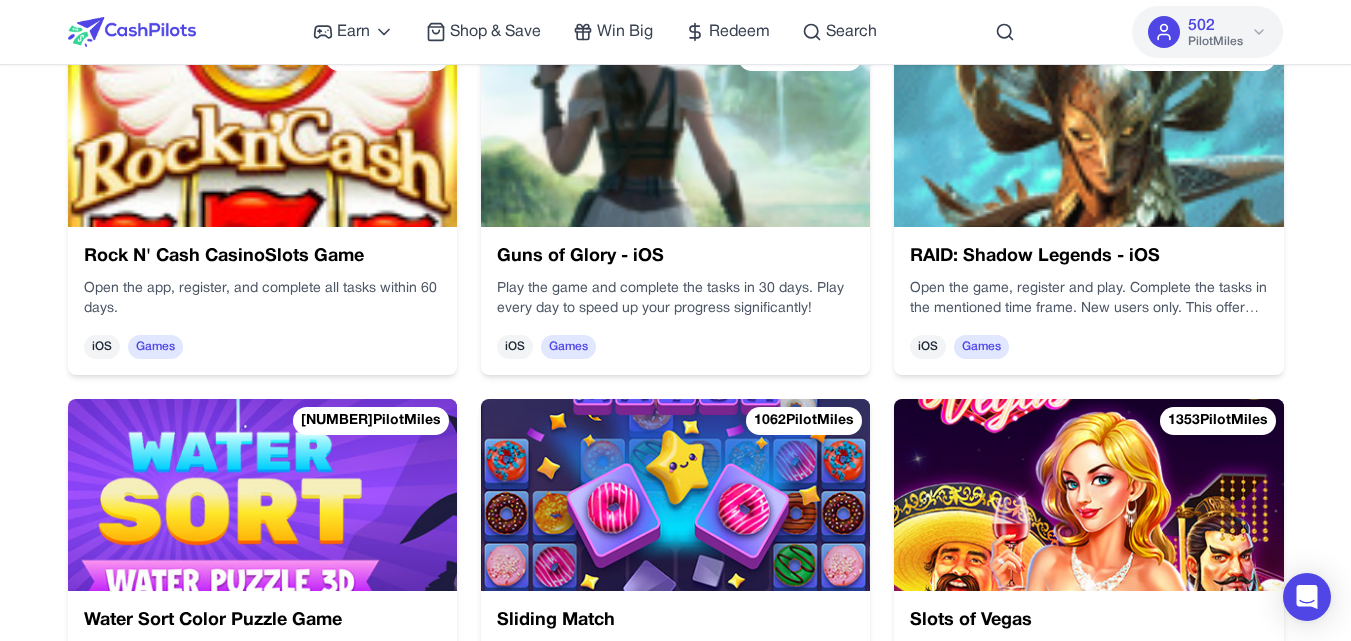 scroll, scrollTop: 3400, scrollLeft: 0, axis: vertical 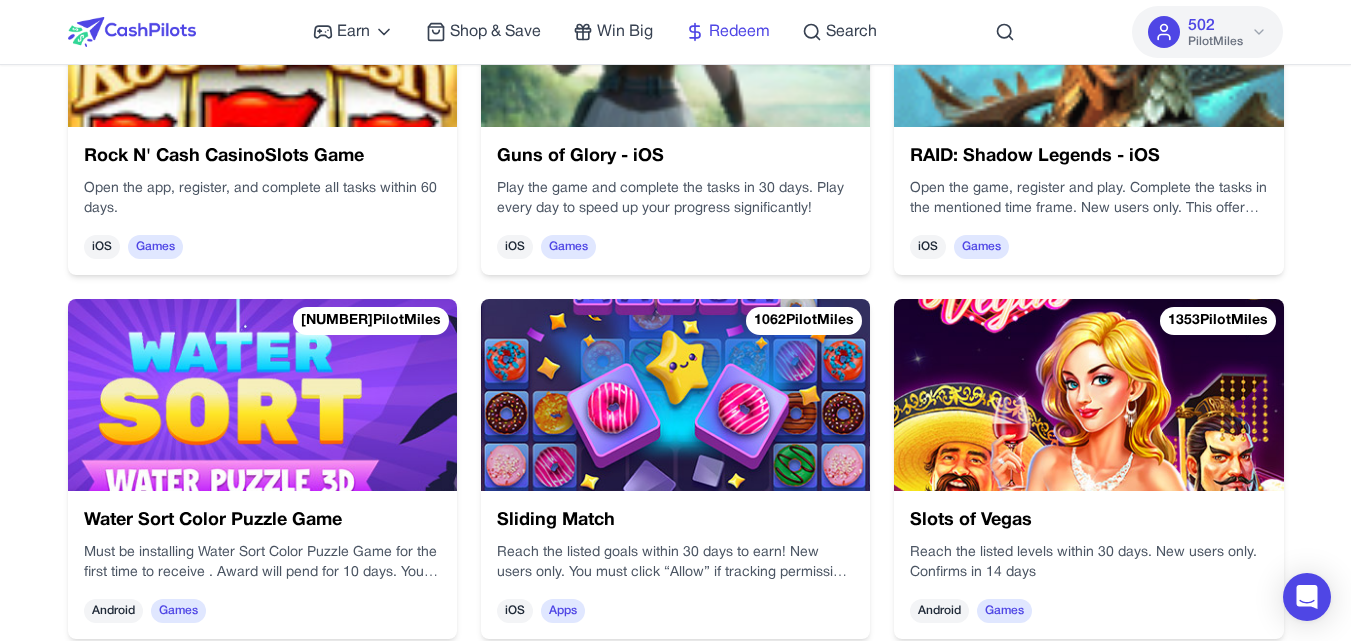 click on "Redeem" at bounding box center (739, 32) 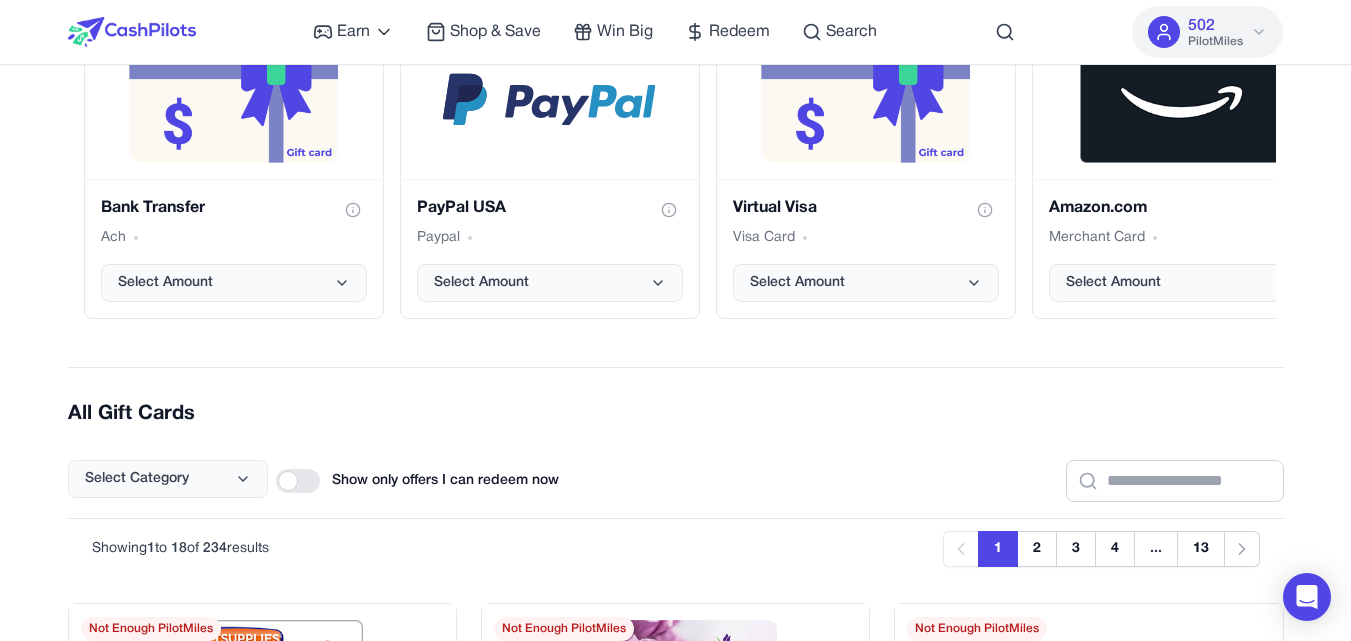 scroll, scrollTop: 1000, scrollLeft: 0, axis: vertical 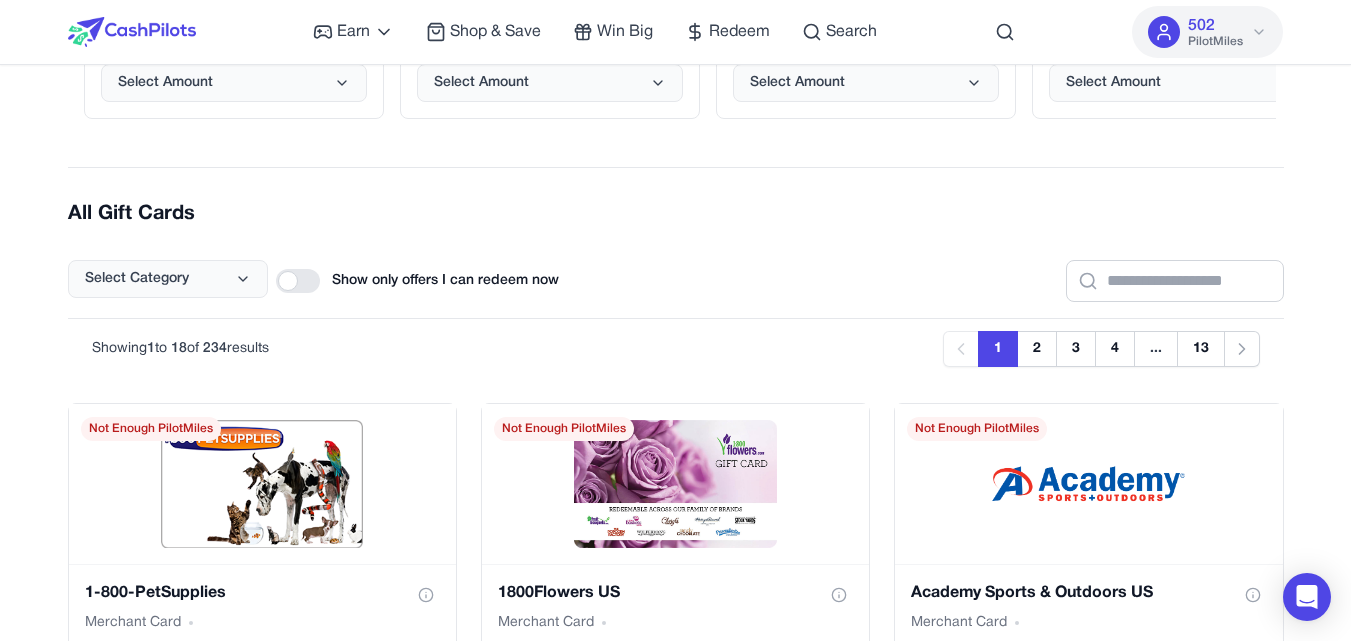 click 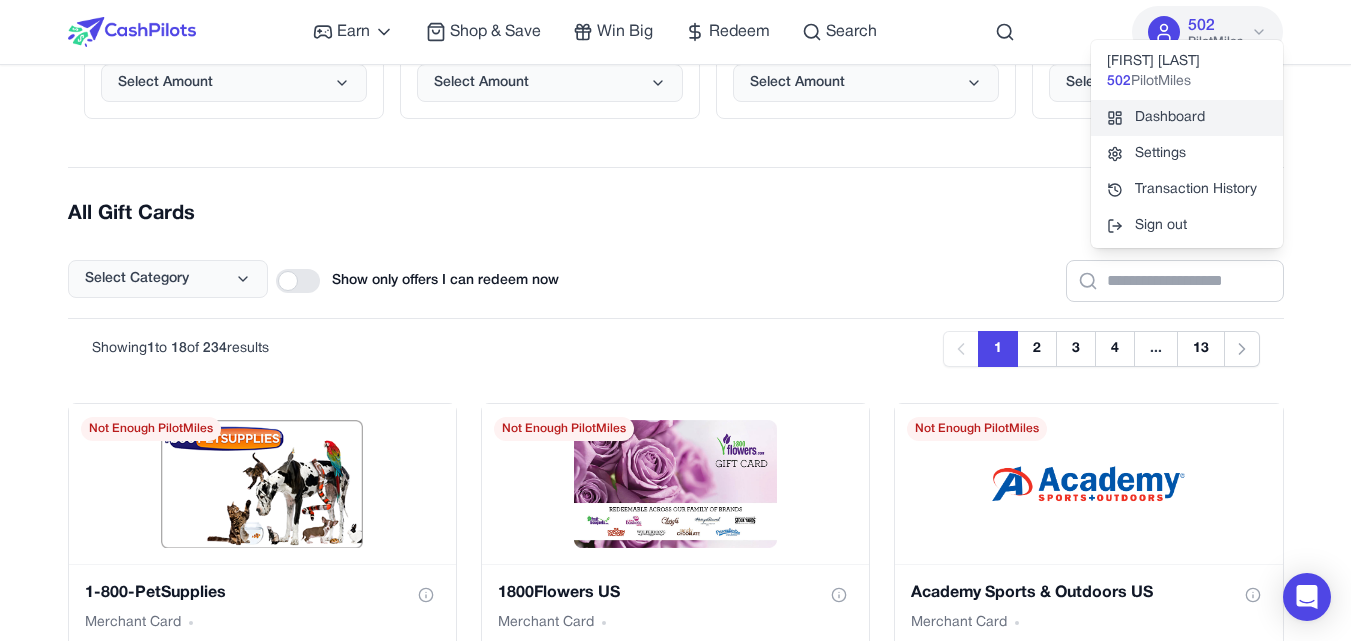 click on "Dashboard" at bounding box center [1187, 118] 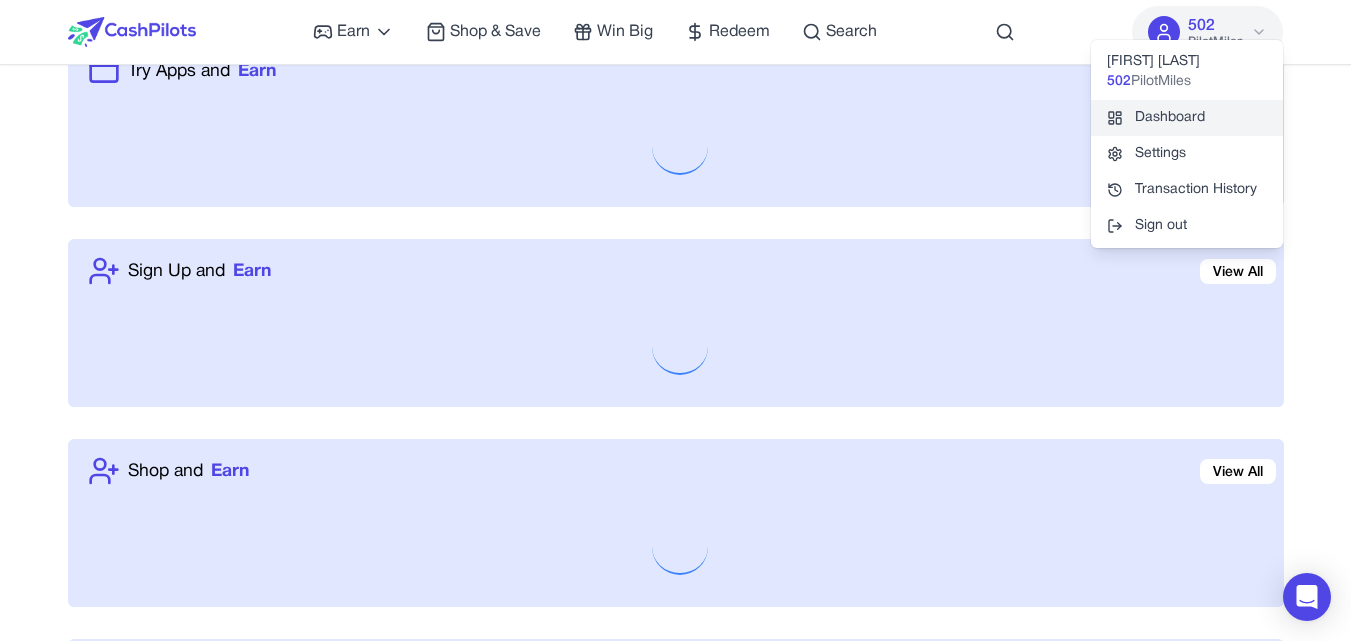 scroll, scrollTop: 0, scrollLeft: 0, axis: both 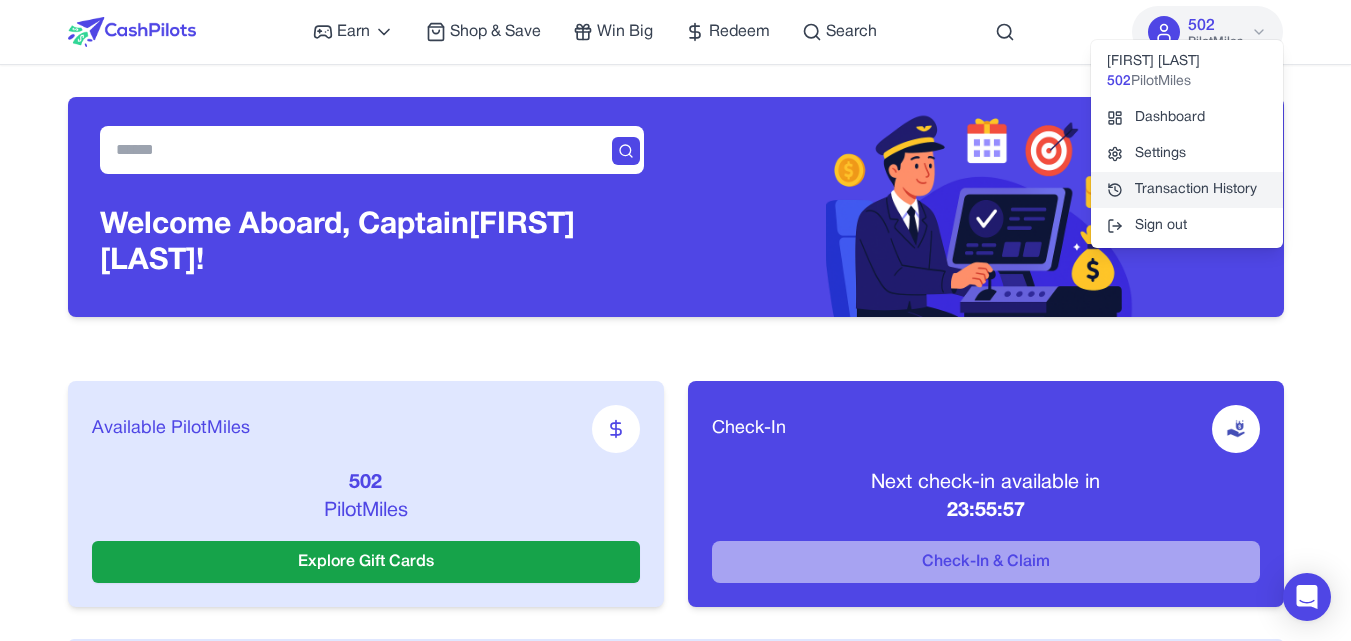 click on "Transaction History" at bounding box center [1187, 190] 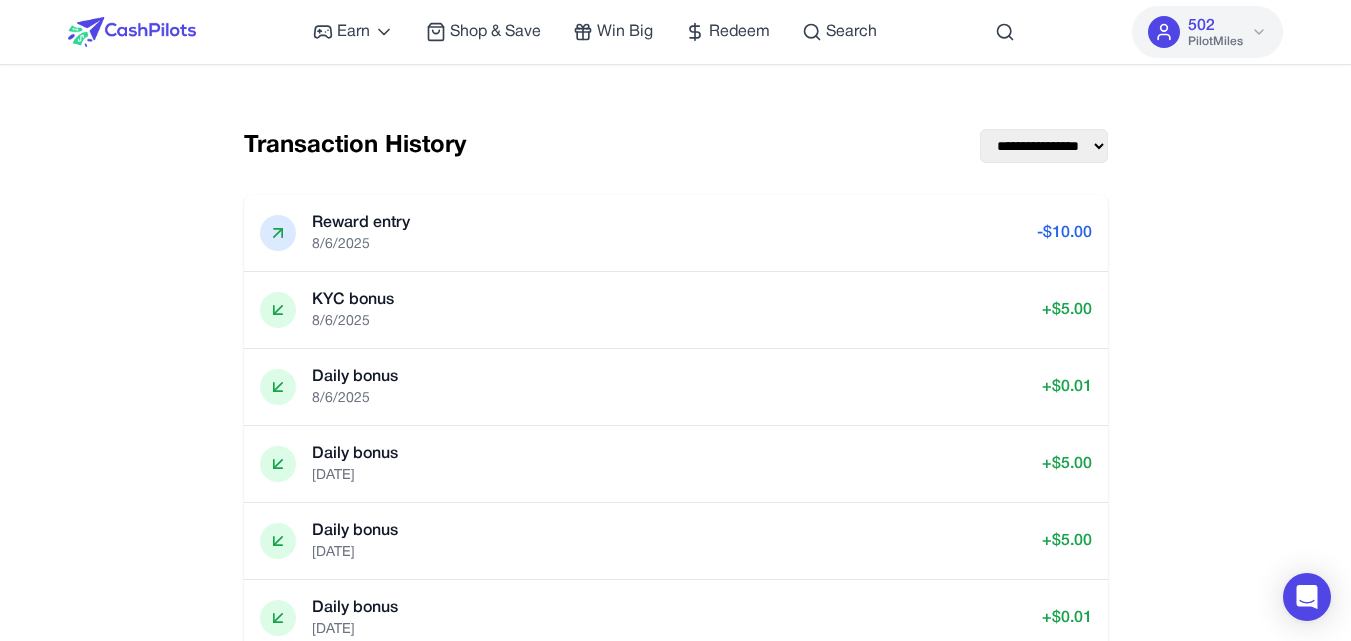 click 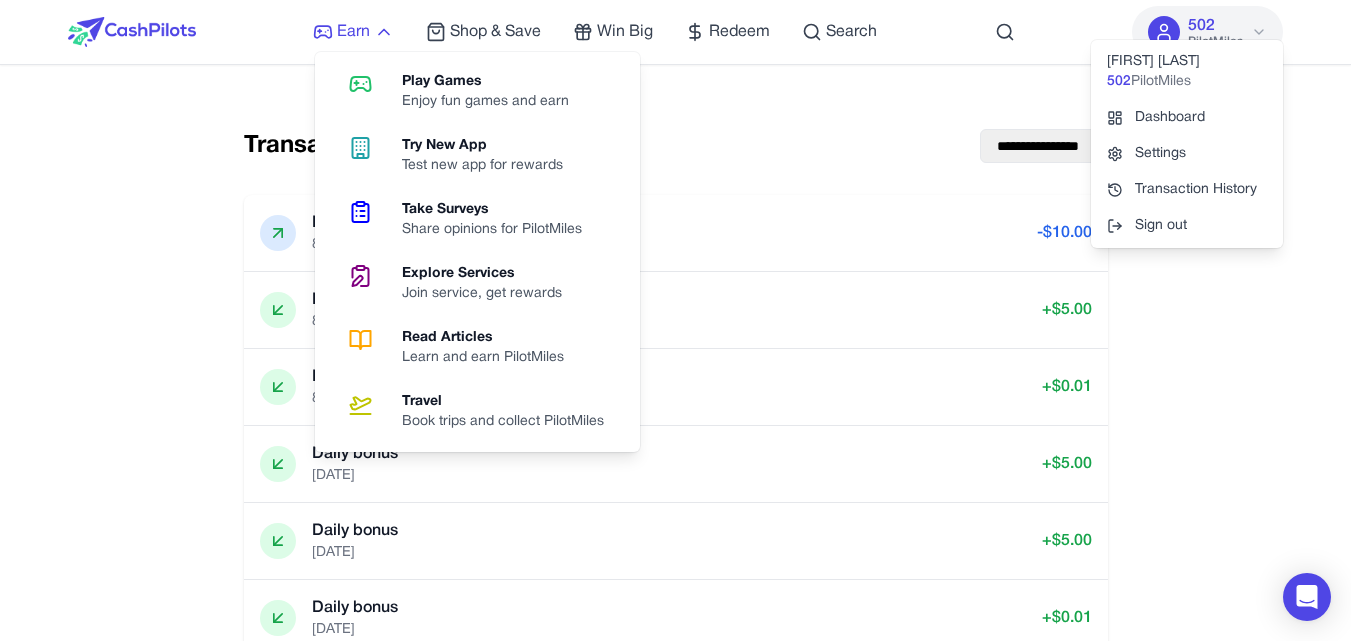 click on "Earn" at bounding box center [353, 32] 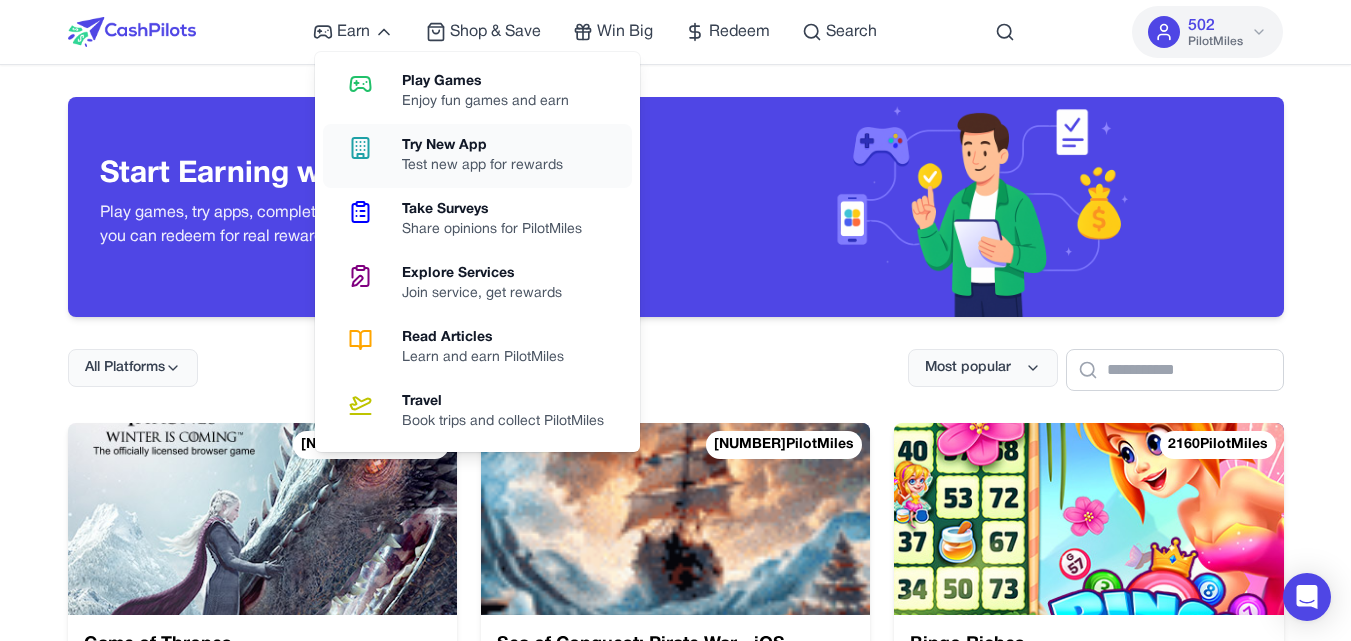click on "Test new app for rewards" at bounding box center [490, 166] 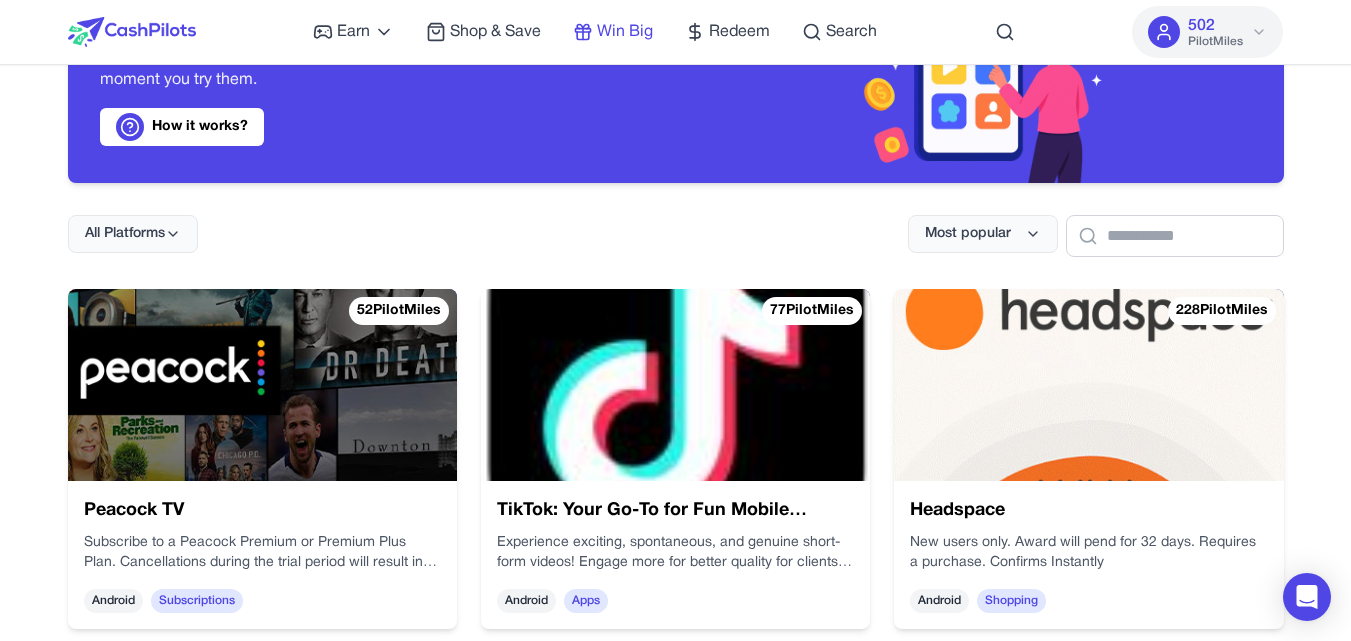 scroll, scrollTop: 100, scrollLeft: 0, axis: vertical 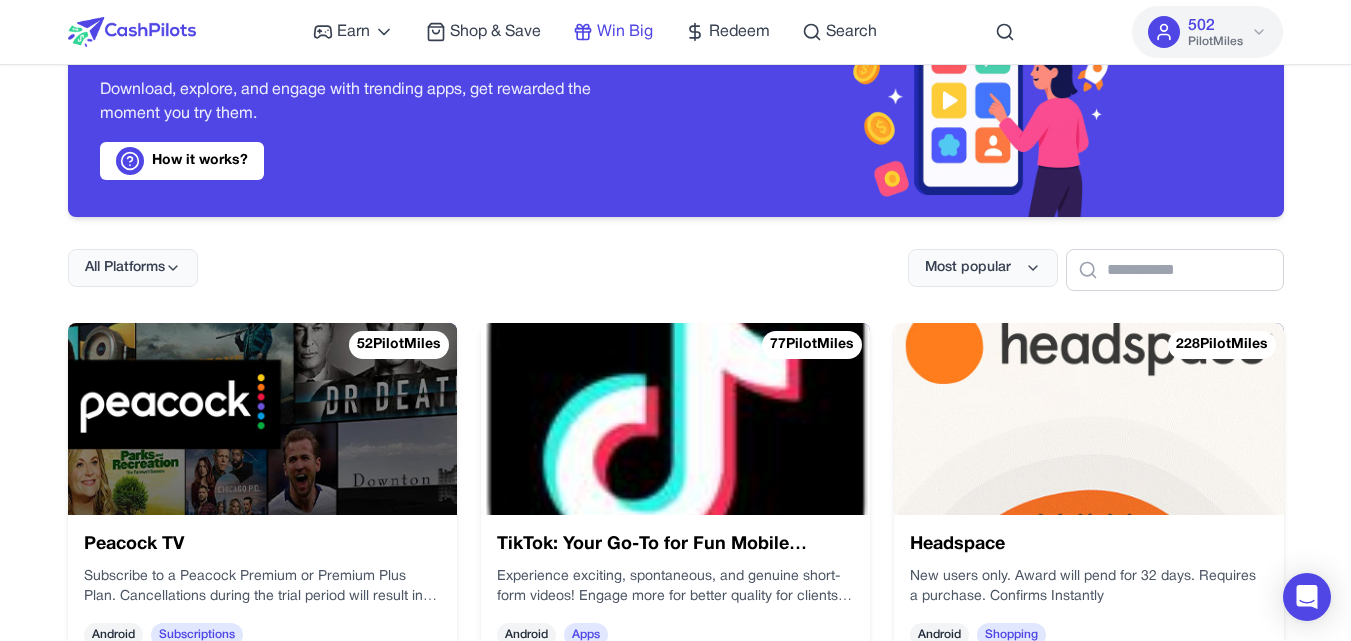 click on "Win Big" at bounding box center (625, 32) 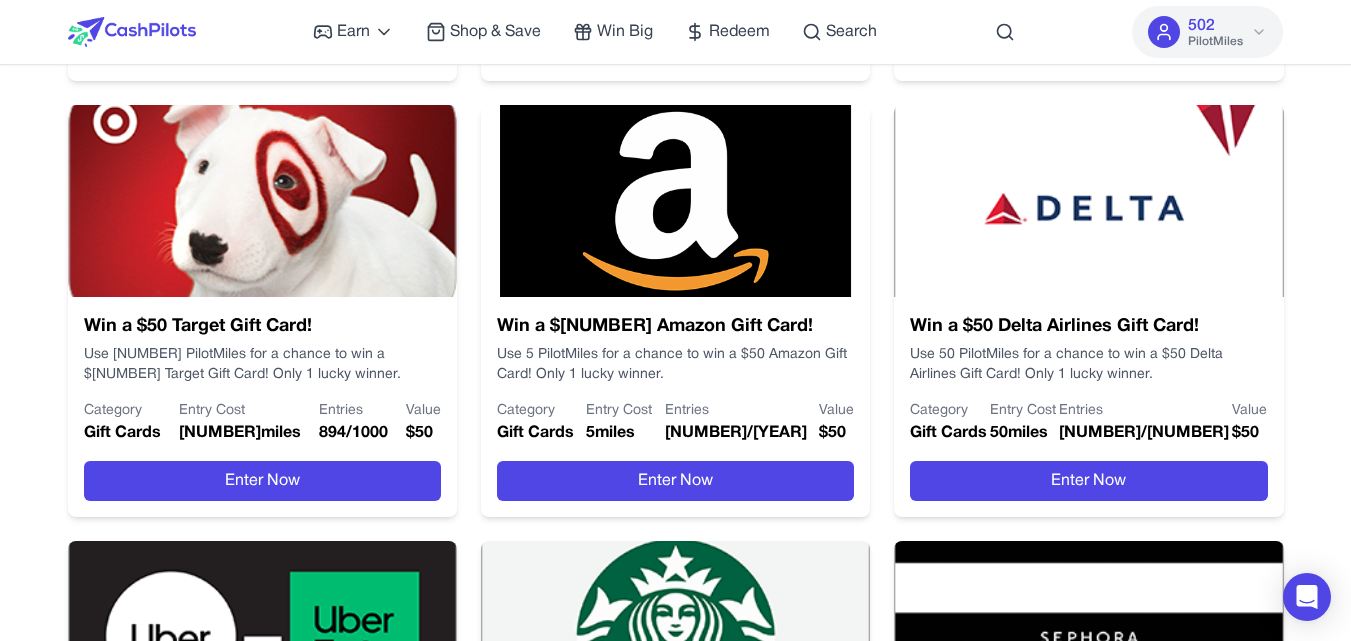 scroll, scrollTop: 900, scrollLeft: 0, axis: vertical 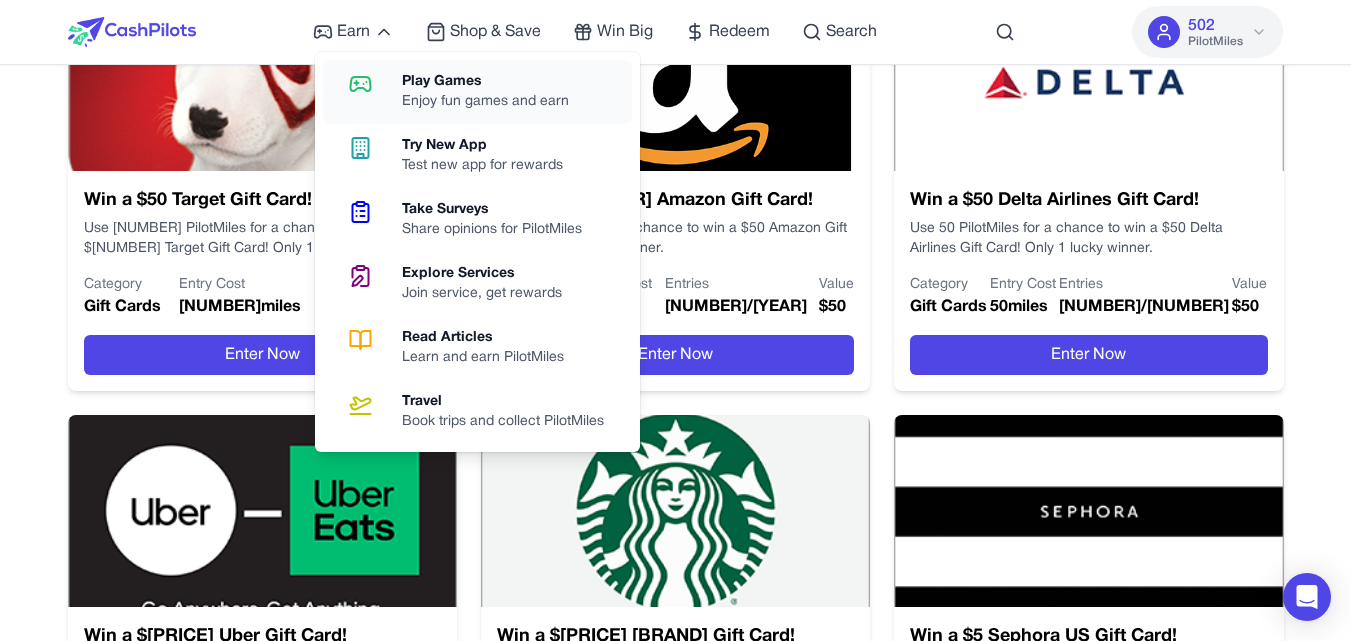click on "Enjoy fun games and earn" at bounding box center (493, 102) 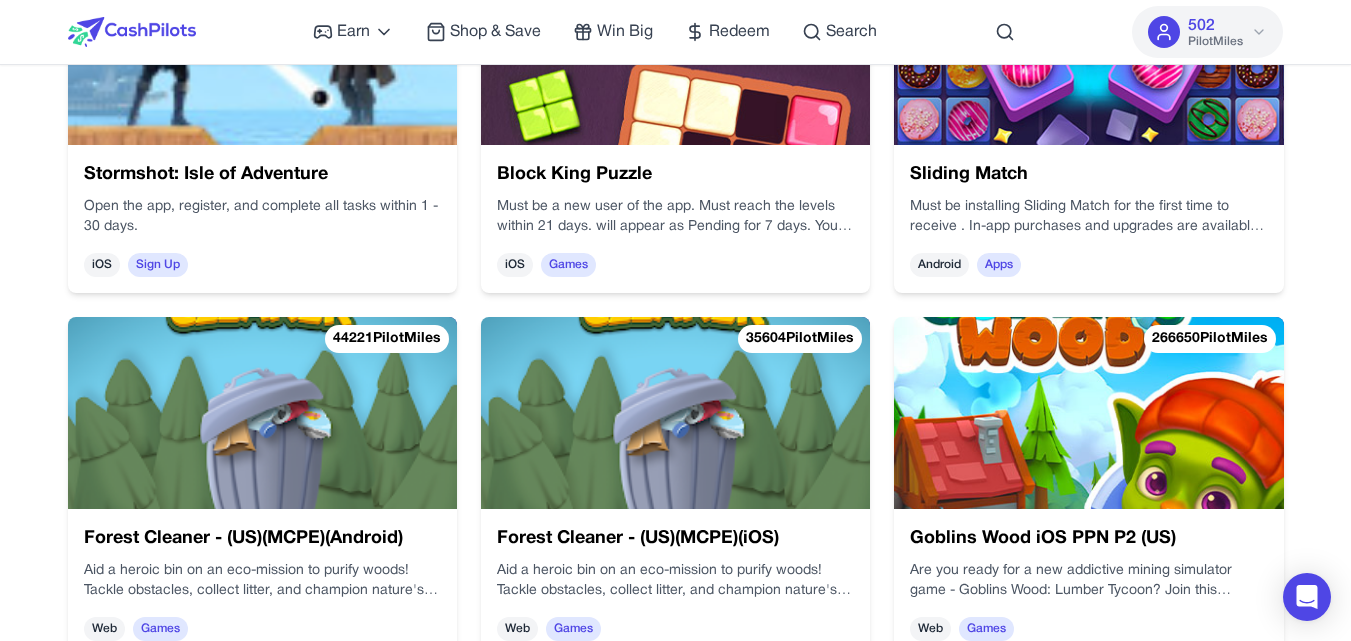 scroll, scrollTop: 5700, scrollLeft: 0, axis: vertical 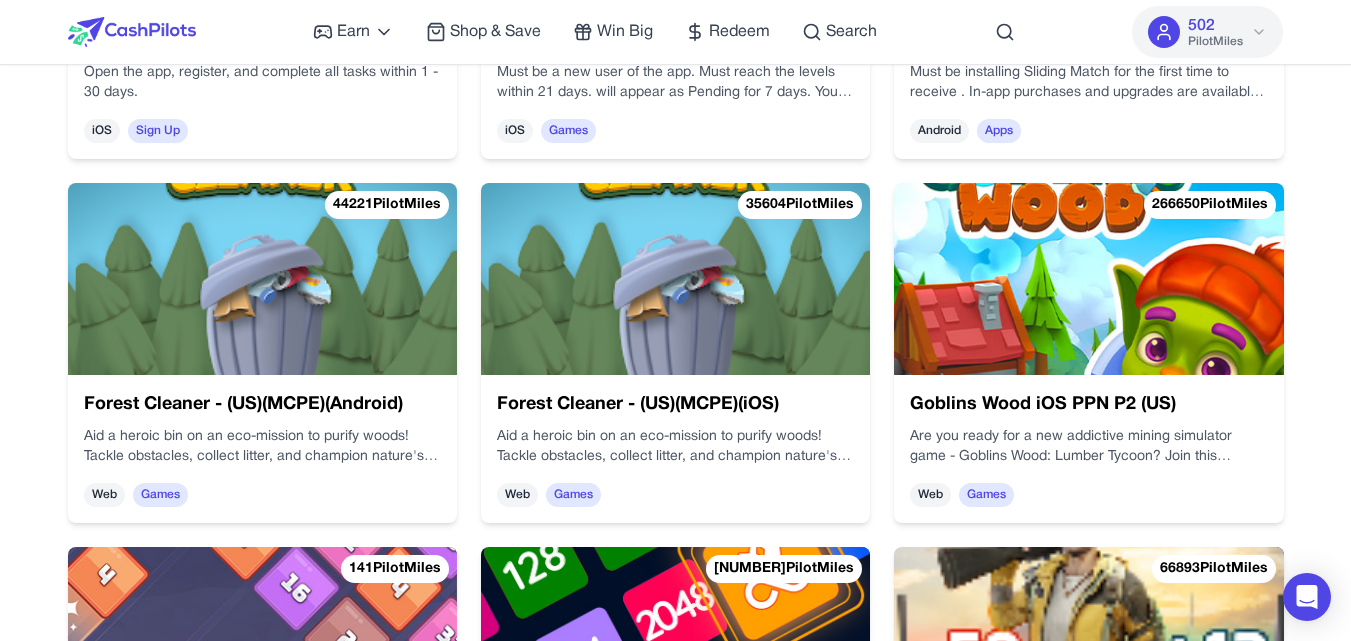 click at bounding box center [1088, 279] 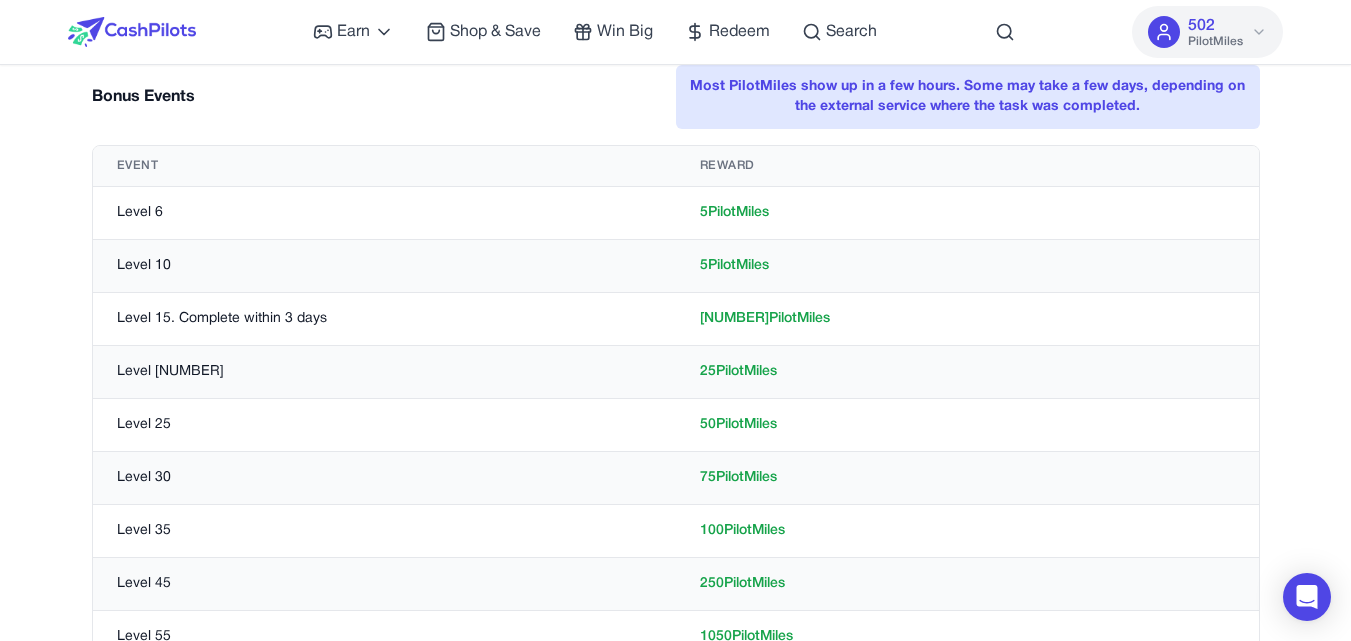 scroll, scrollTop: 700, scrollLeft: 0, axis: vertical 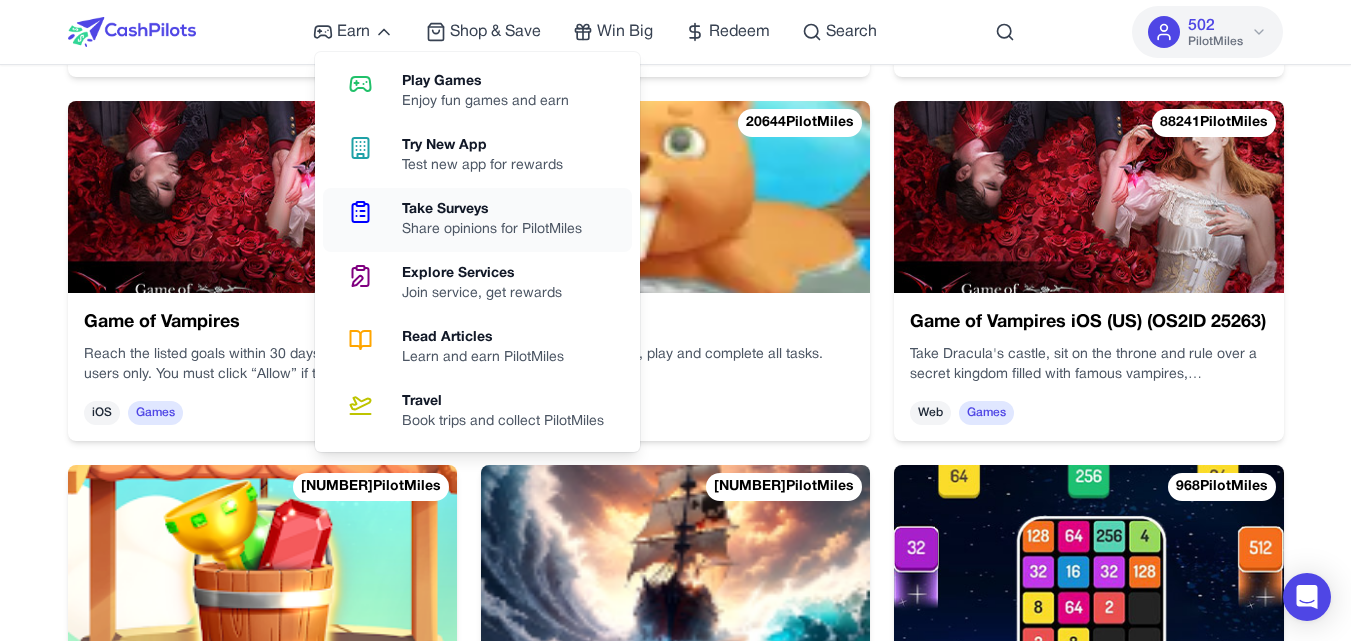 click on "Share opinions for PilotMiles" at bounding box center (500, 230) 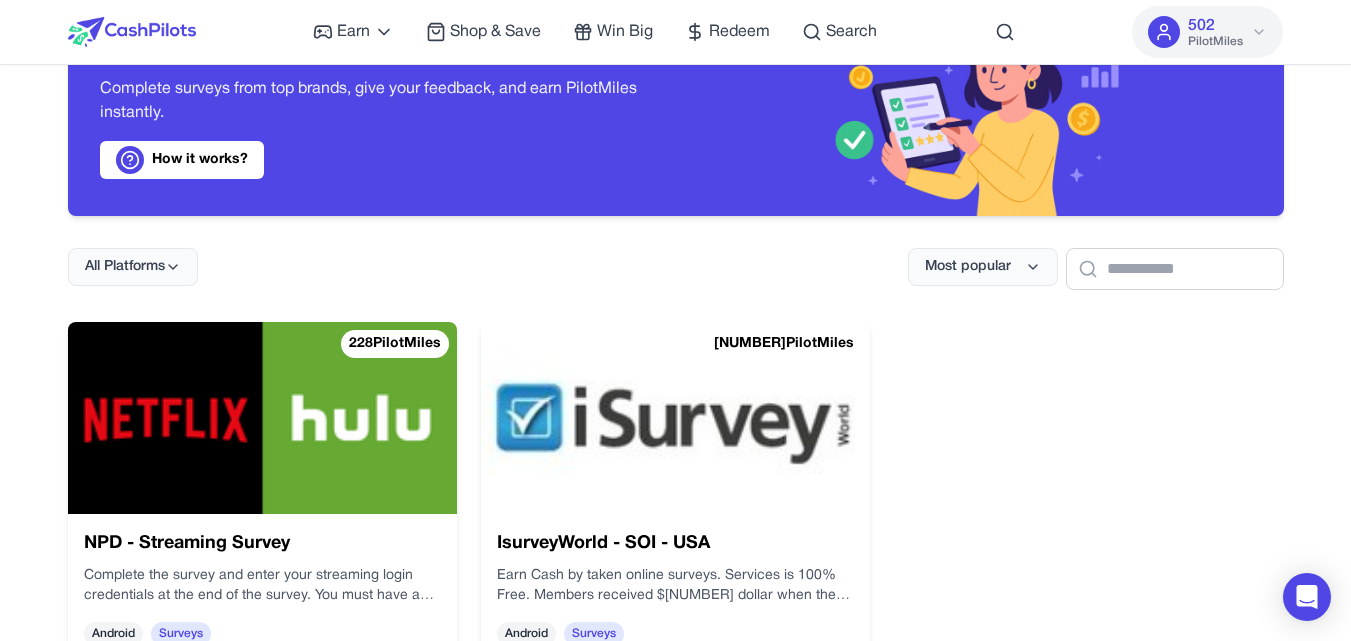scroll, scrollTop: 100, scrollLeft: 0, axis: vertical 